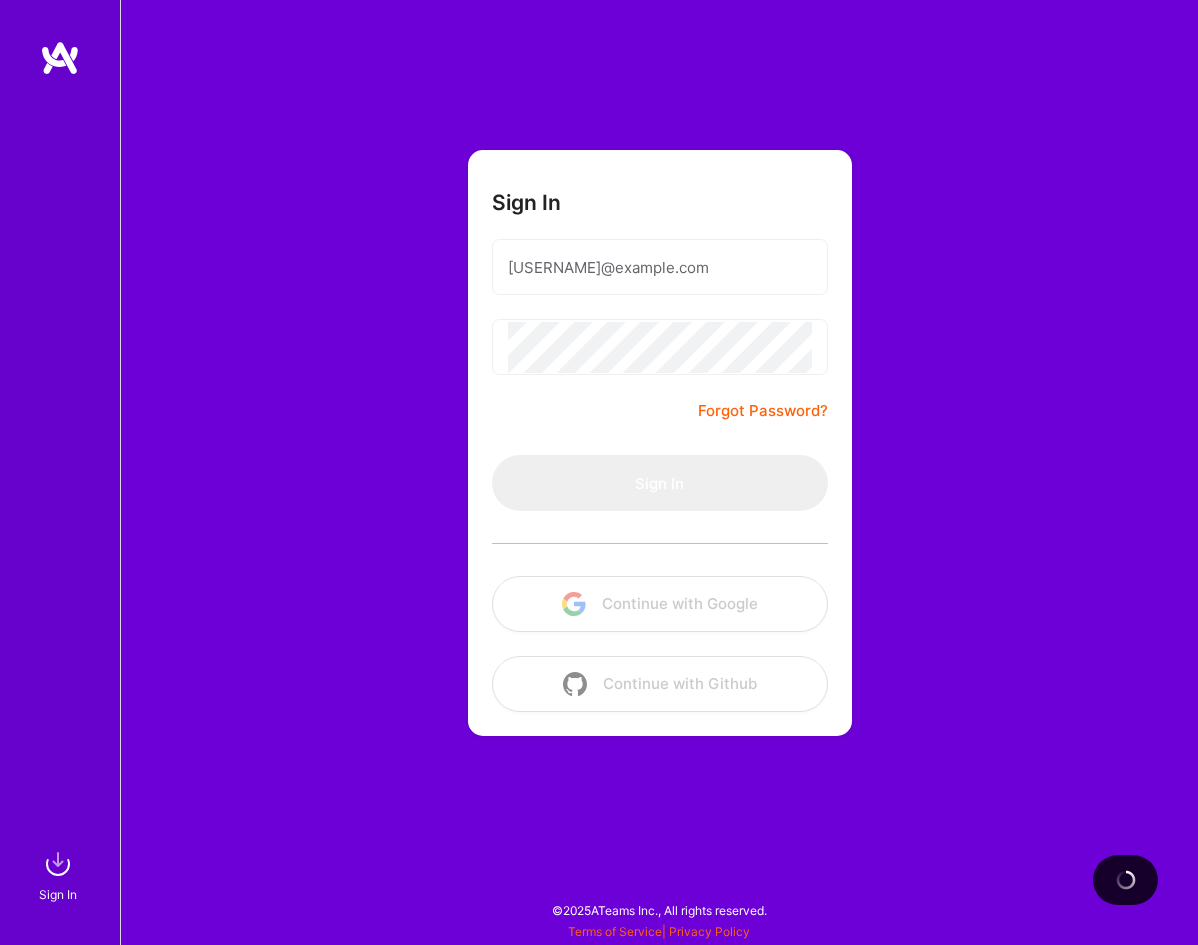 scroll, scrollTop: 0, scrollLeft: 0, axis: both 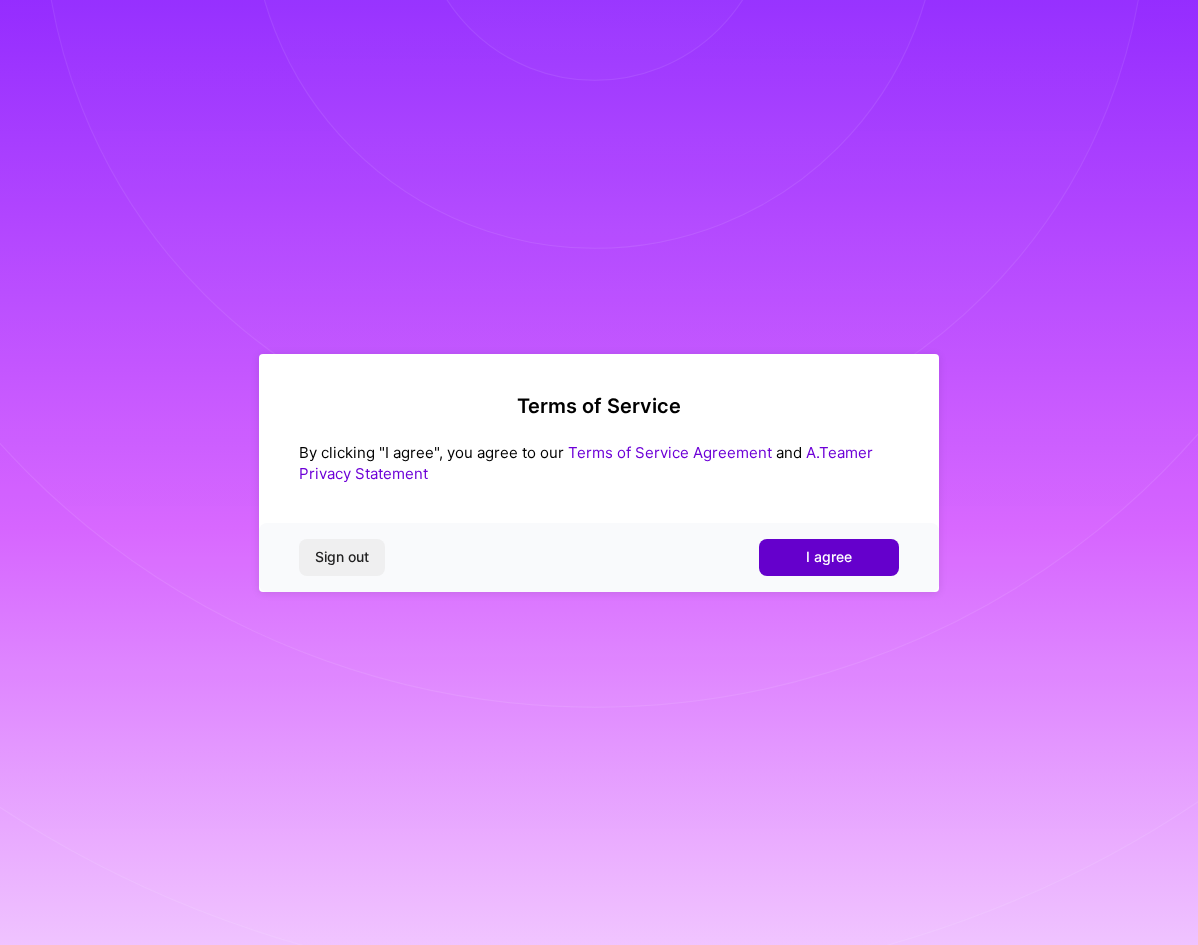click on "I agree" at bounding box center (829, 557) 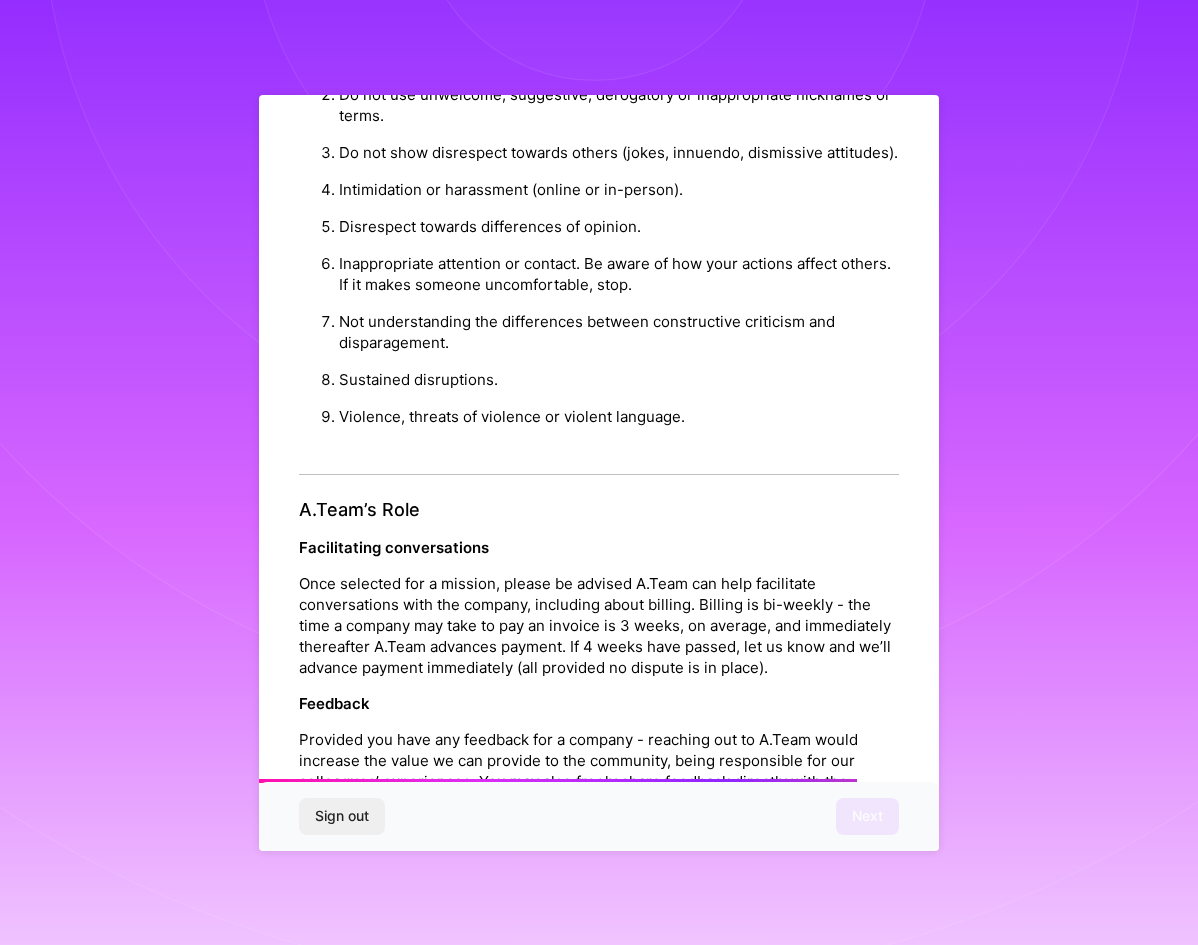 scroll, scrollTop: 2133, scrollLeft: 0, axis: vertical 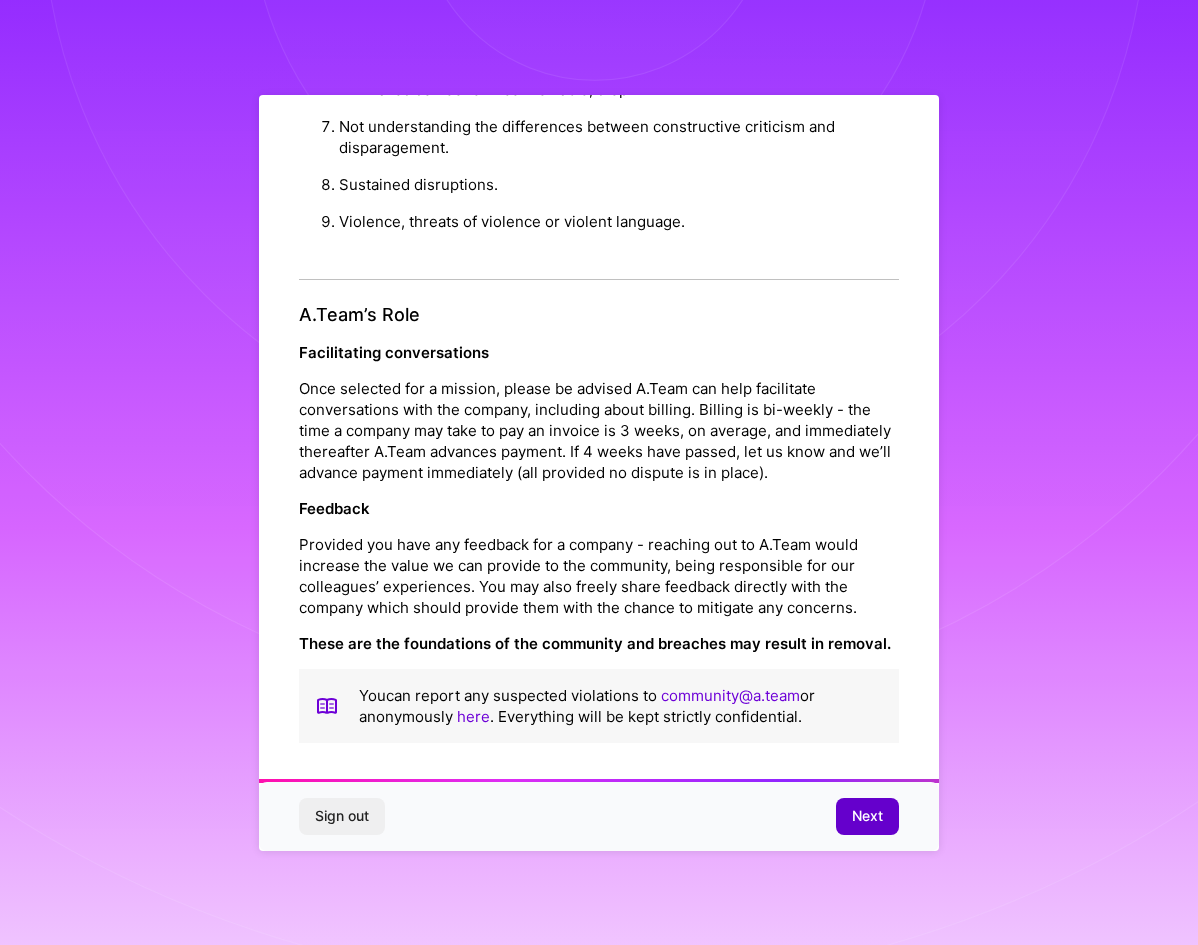 click on "Next" at bounding box center (867, 816) 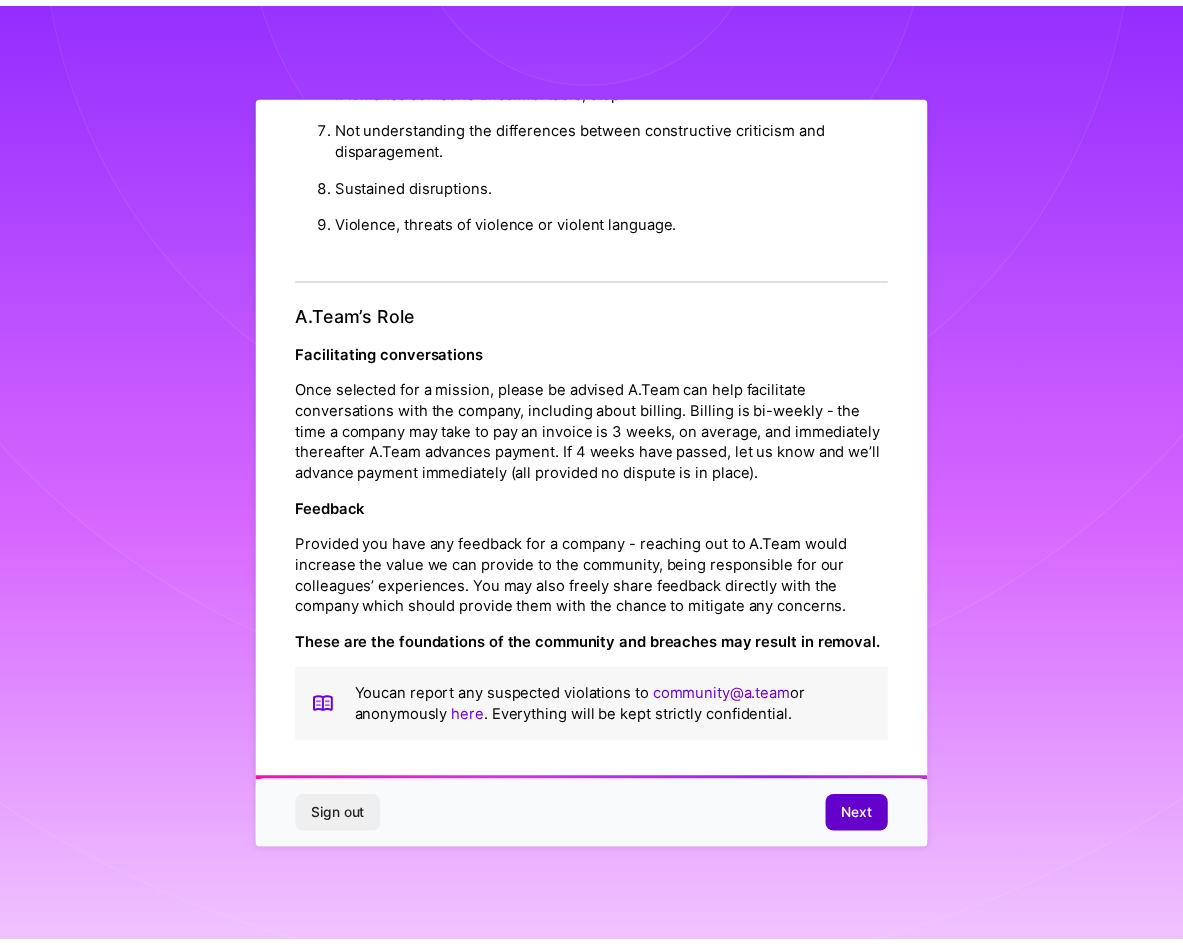 scroll, scrollTop: 0, scrollLeft: 0, axis: both 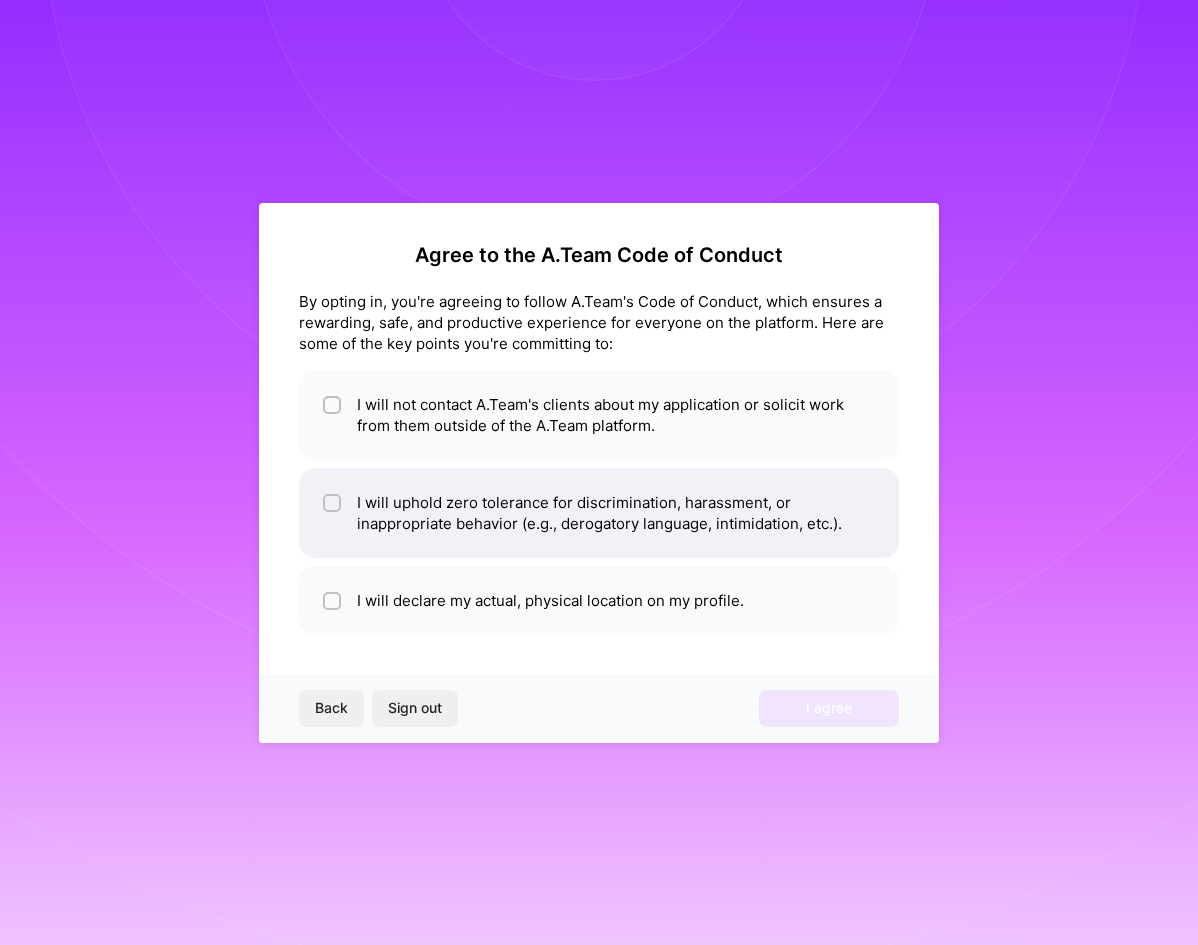 click on "I will uphold zero tolerance for discrimination, harassment, or inappropriate behavior (e.g., derogatory language, intimidation, etc.)." at bounding box center (599, 513) 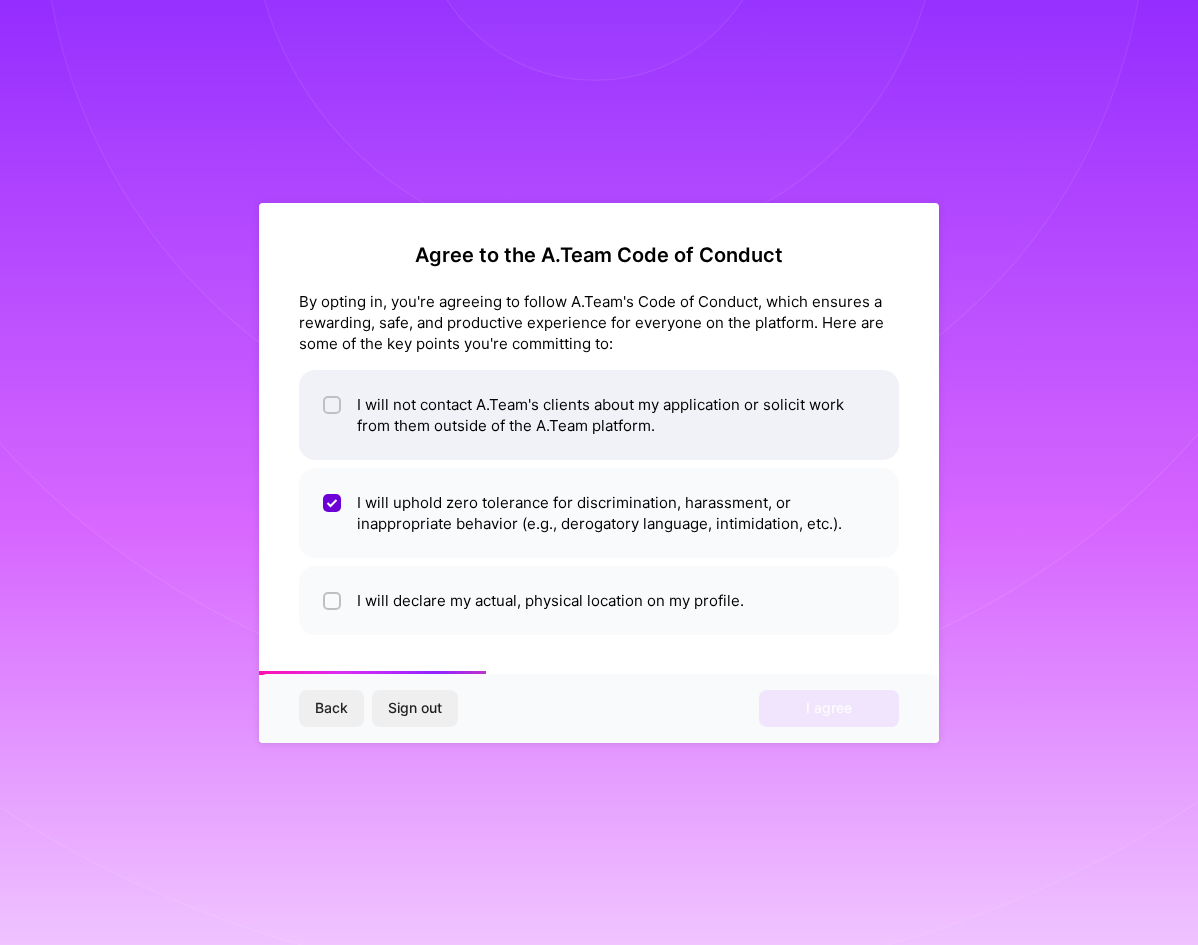 click on "I will not contact A.Team's clients about my application or solicit work from them outside of the A.Team platform." at bounding box center [599, 415] 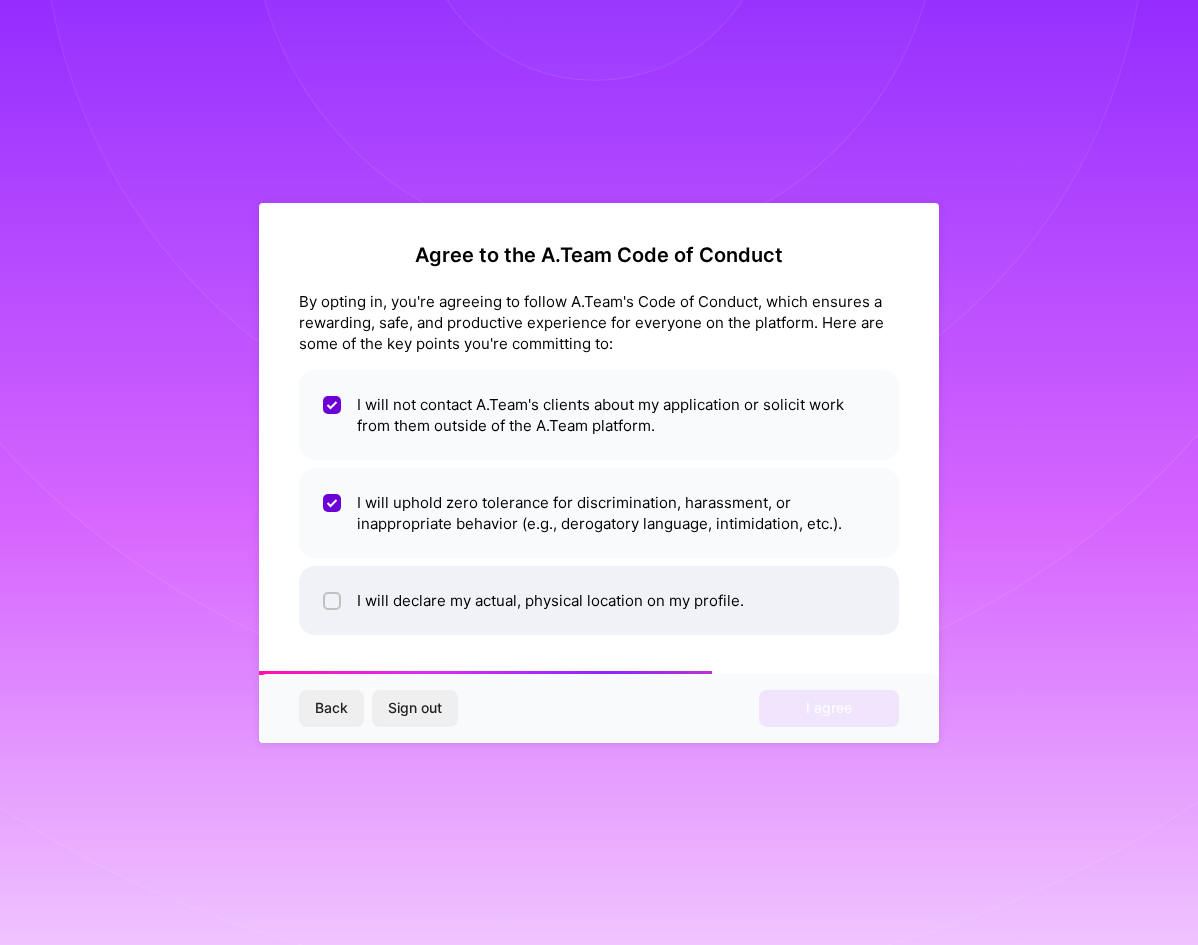 click on "I will declare my actual, physical location on my profile." at bounding box center (599, 600) 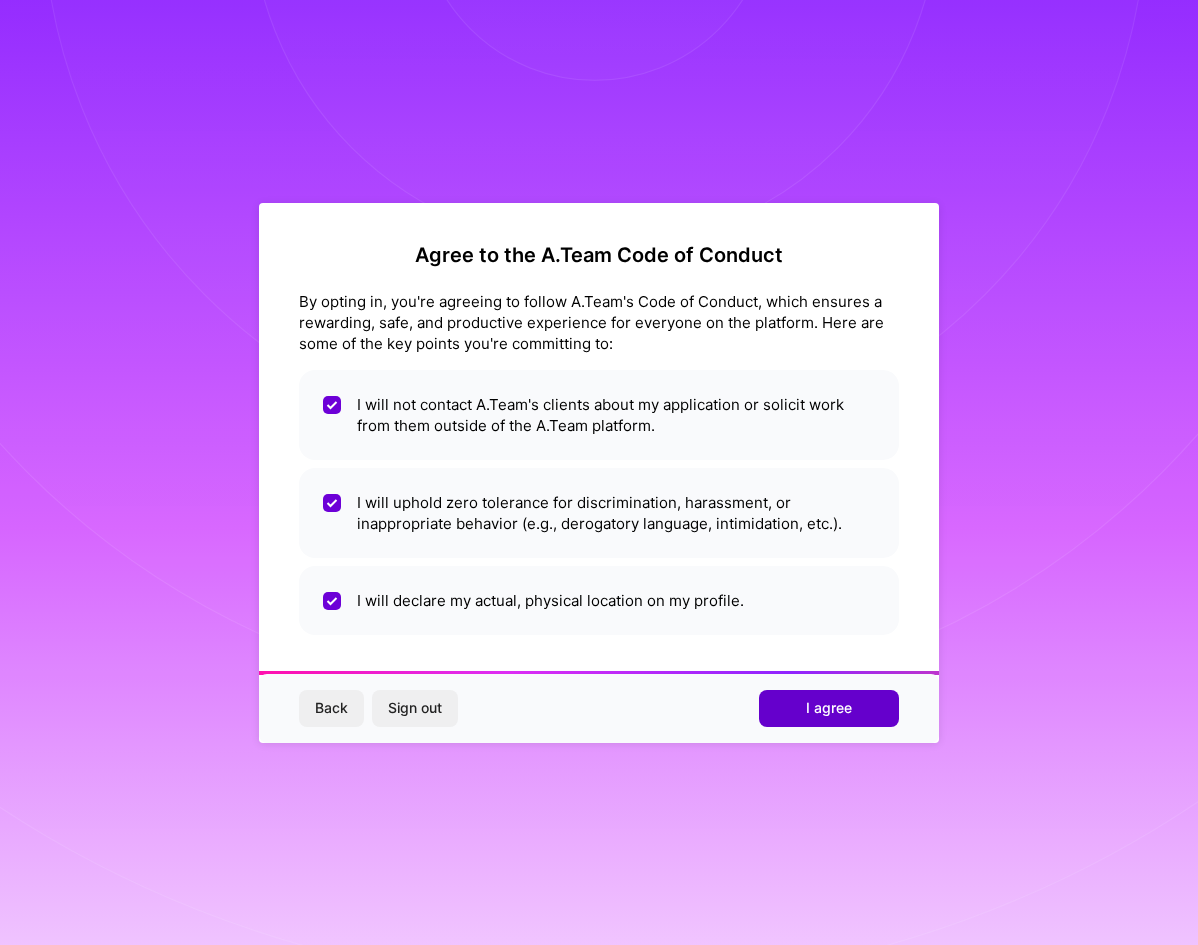 click on "I agree" at bounding box center (829, 708) 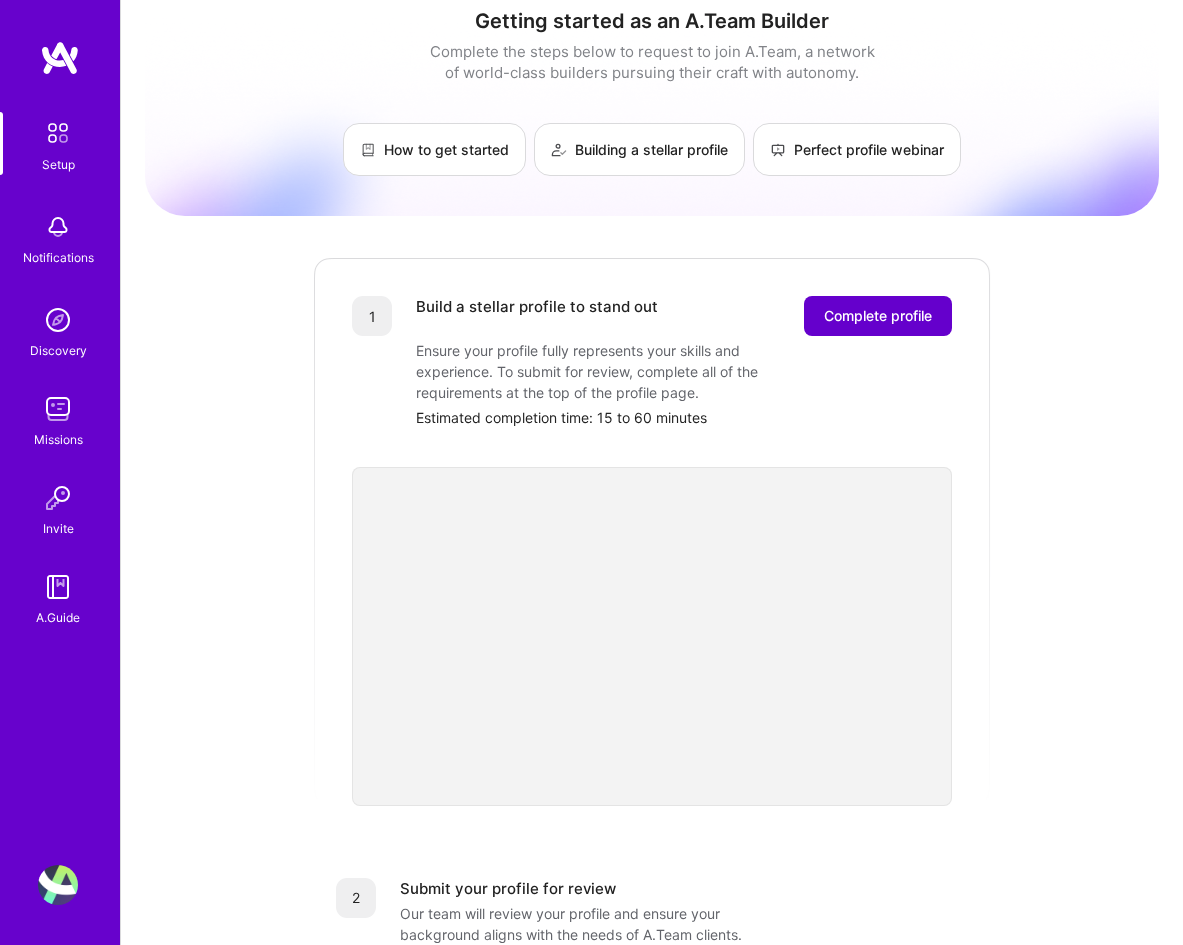 scroll, scrollTop: 0, scrollLeft: 0, axis: both 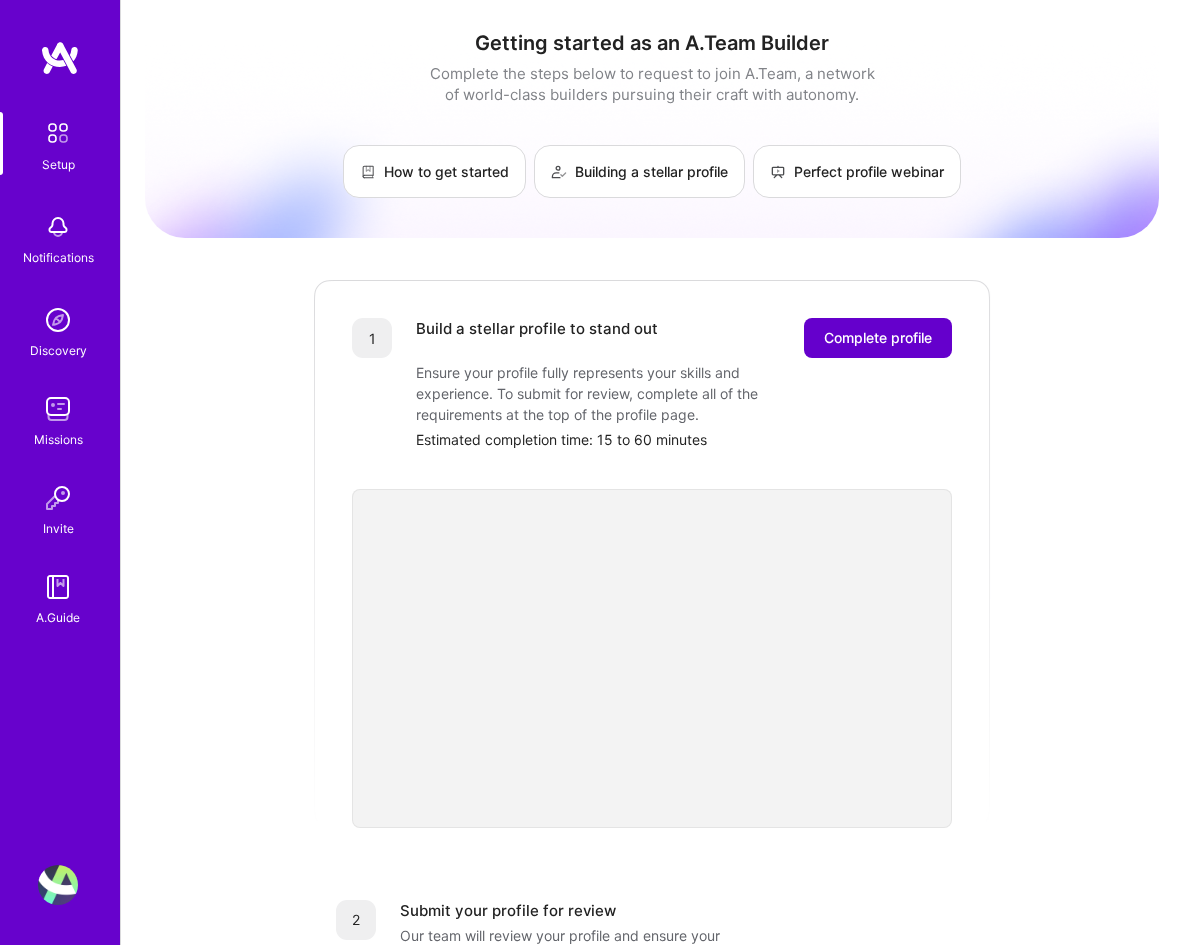 click on "Complete profile" at bounding box center [878, 338] 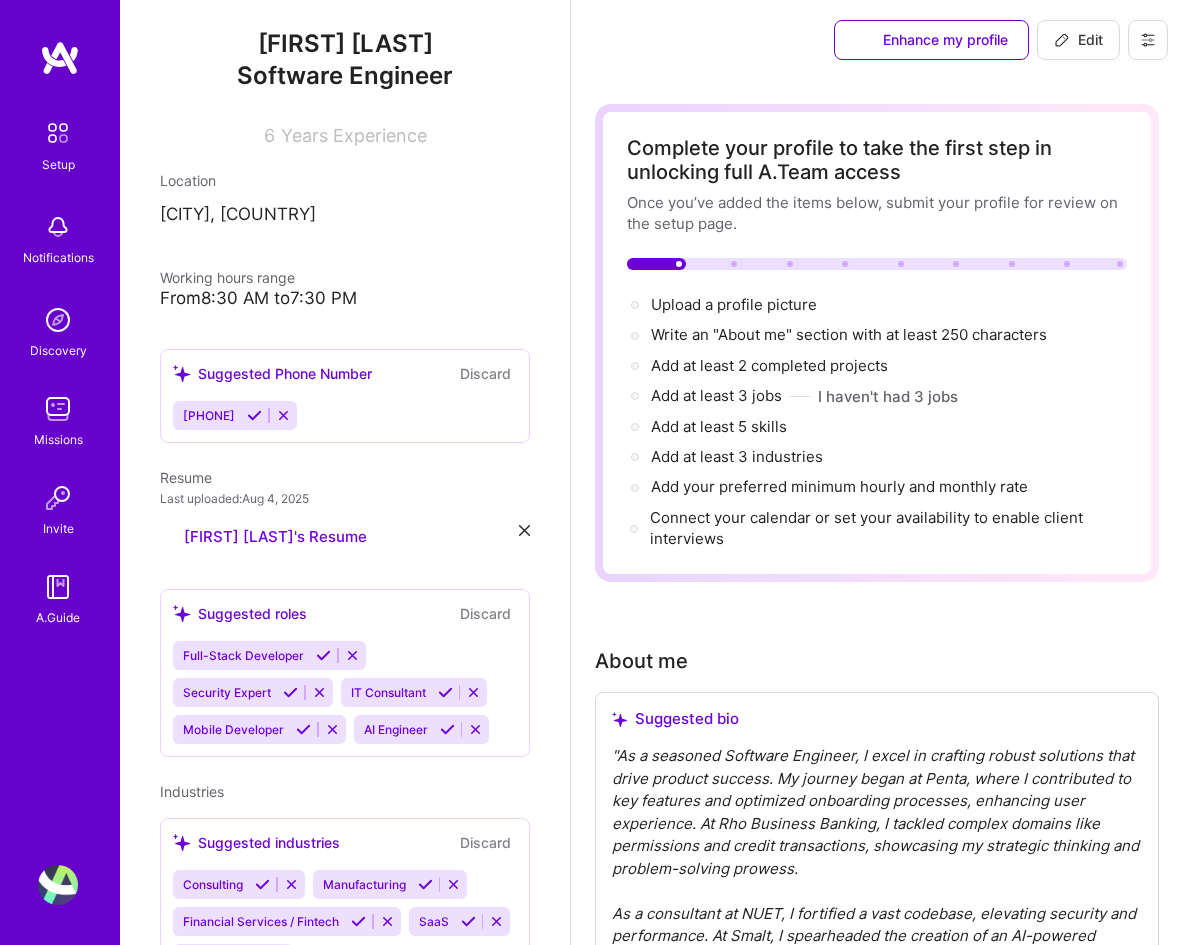 scroll, scrollTop: 305, scrollLeft: 0, axis: vertical 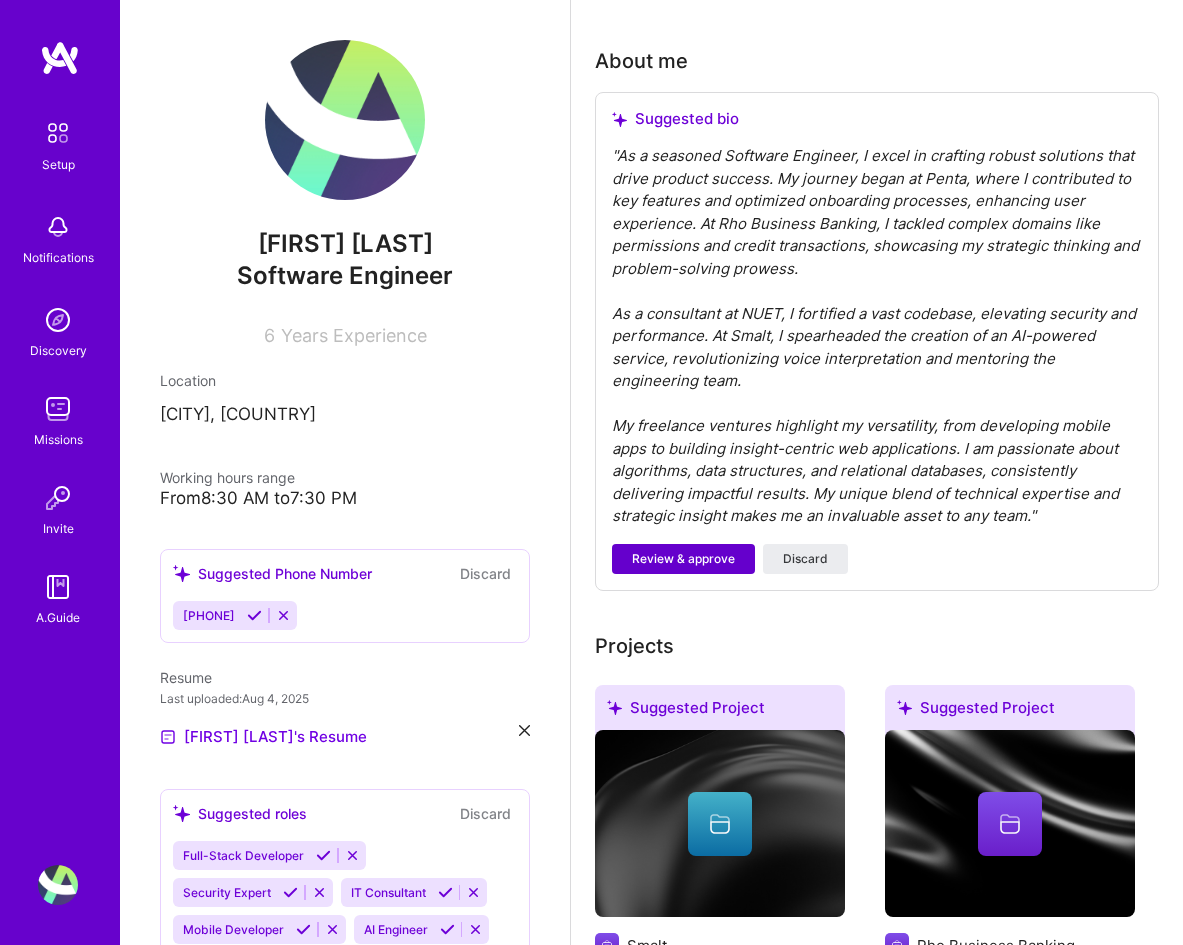 click on "Review & approve" at bounding box center (683, 559) 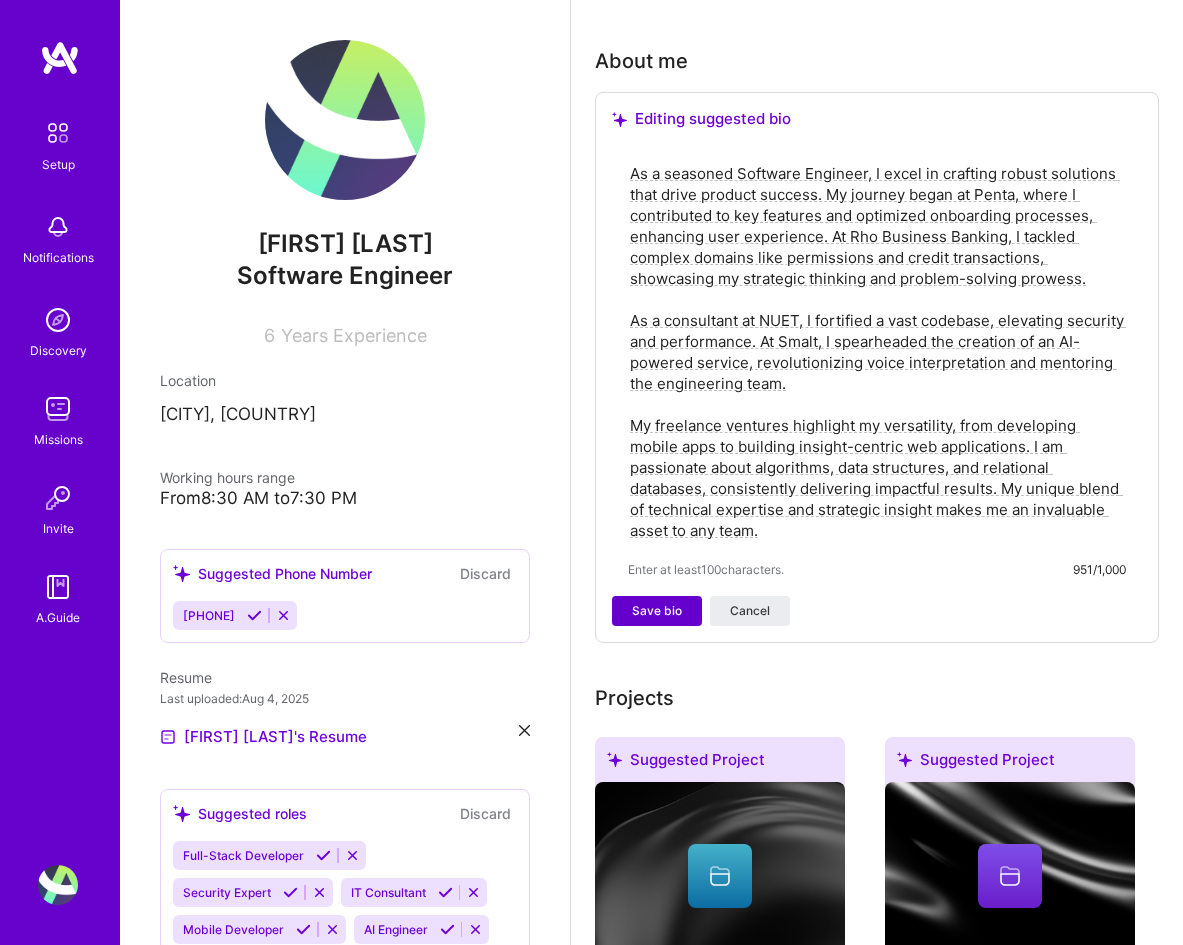 click on "Save bio" at bounding box center (657, 611) 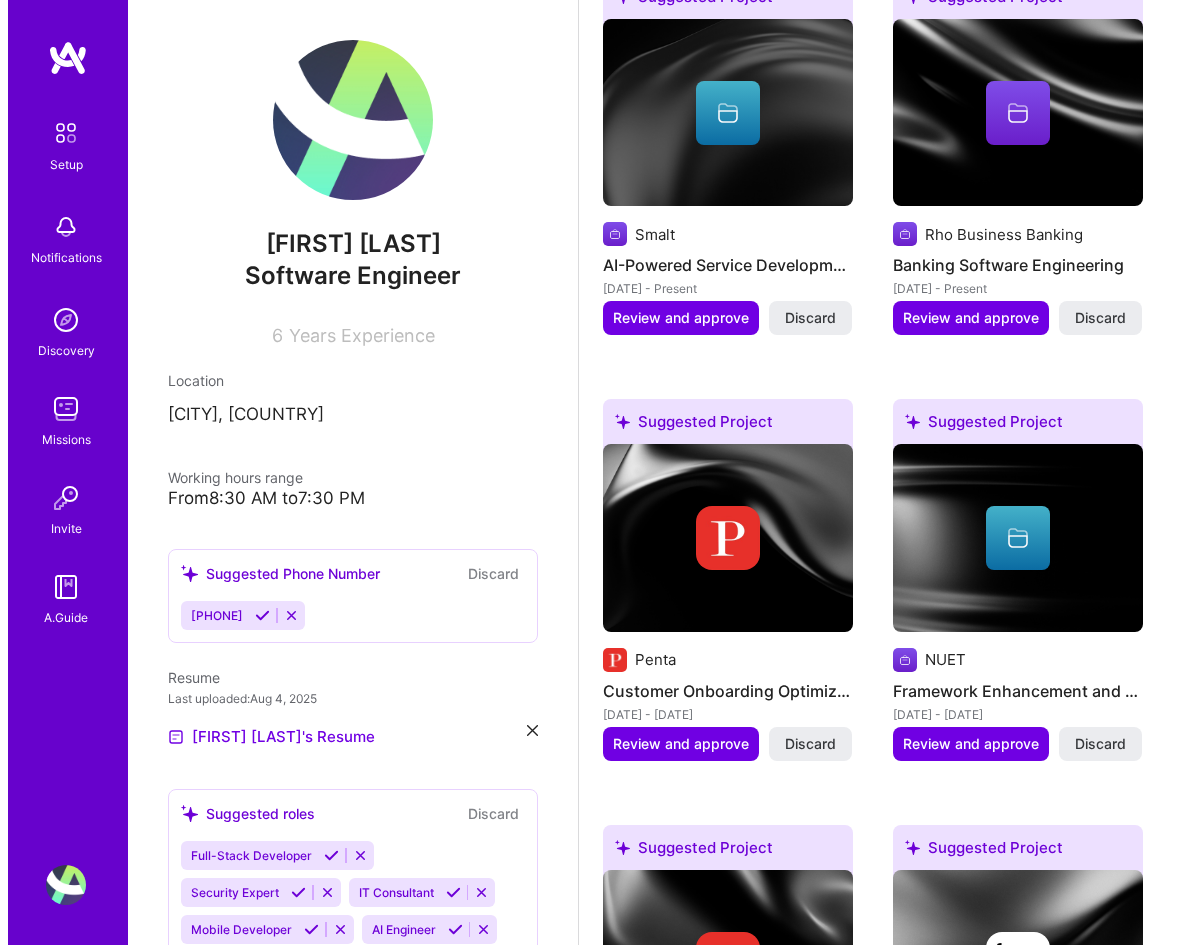 scroll, scrollTop: 1000, scrollLeft: 0, axis: vertical 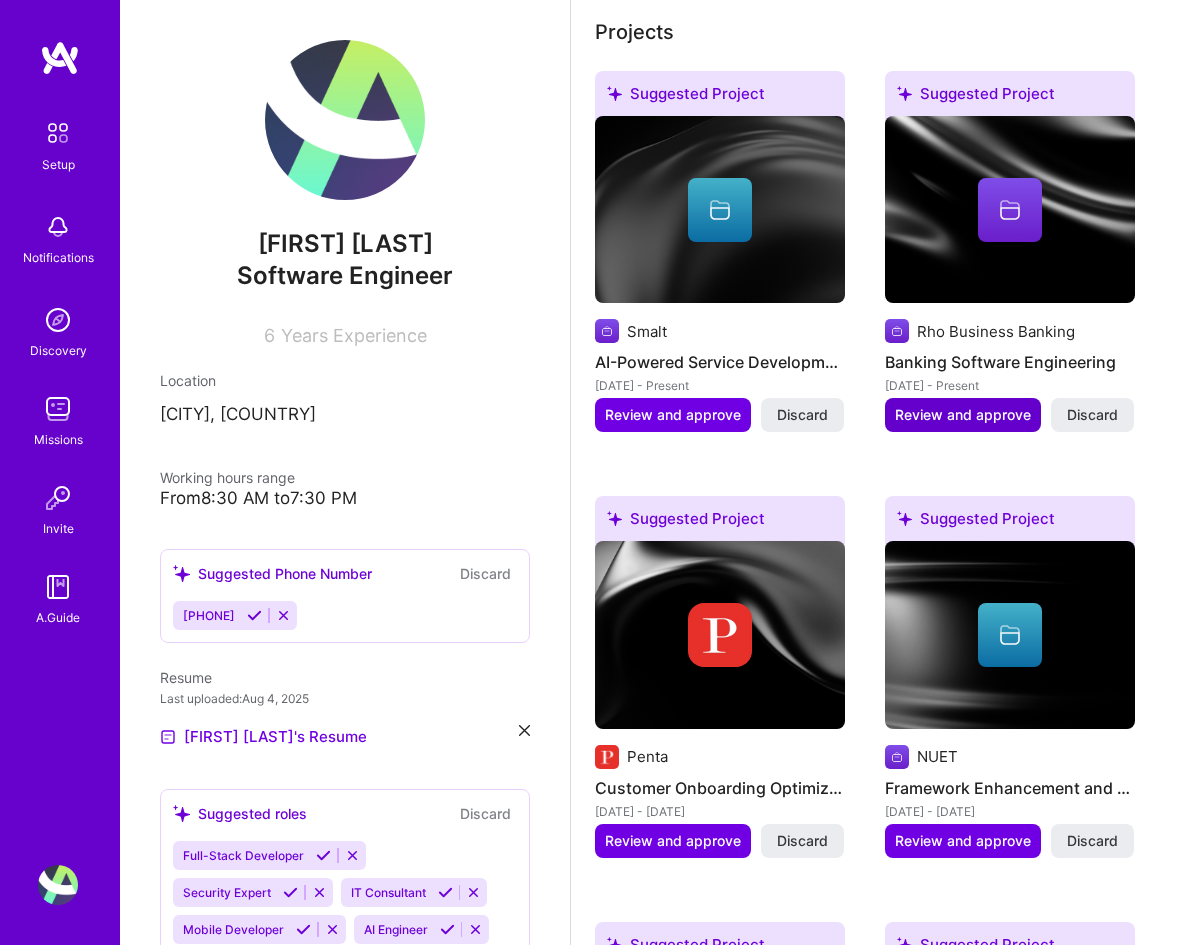click on "Review and approve" at bounding box center [963, 415] 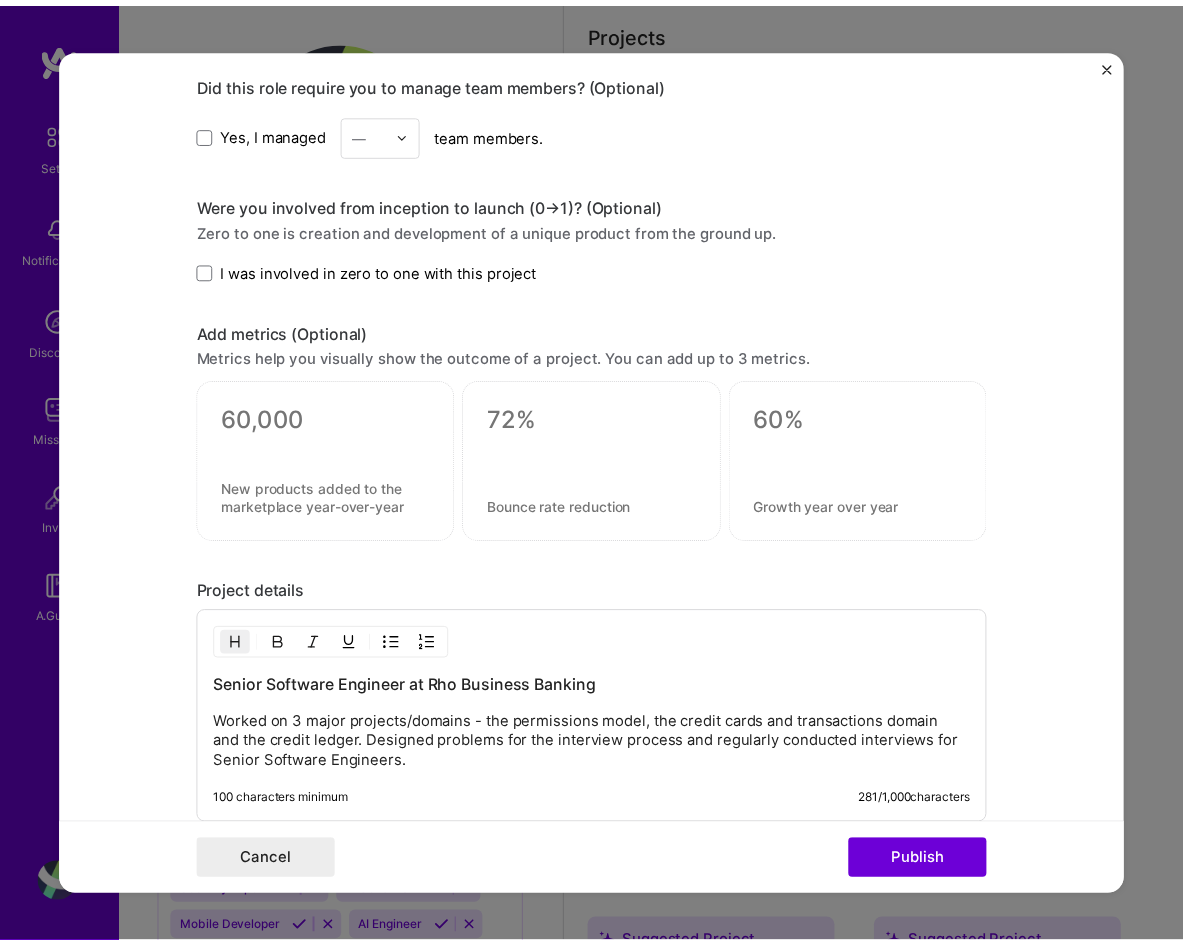 scroll, scrollTop: 1200, scrollLeft: 0, axis: vertical 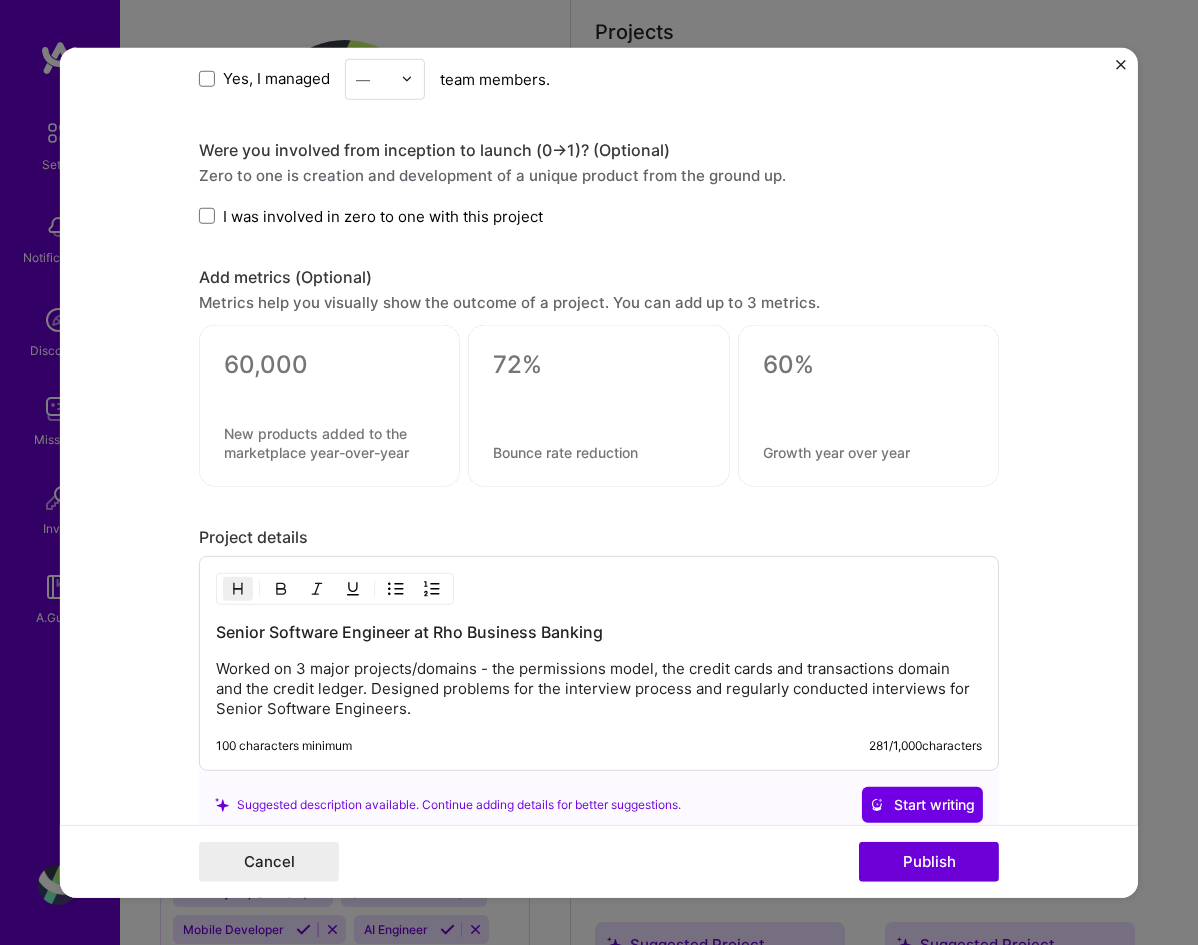 click at bounding box center (1121, 64) 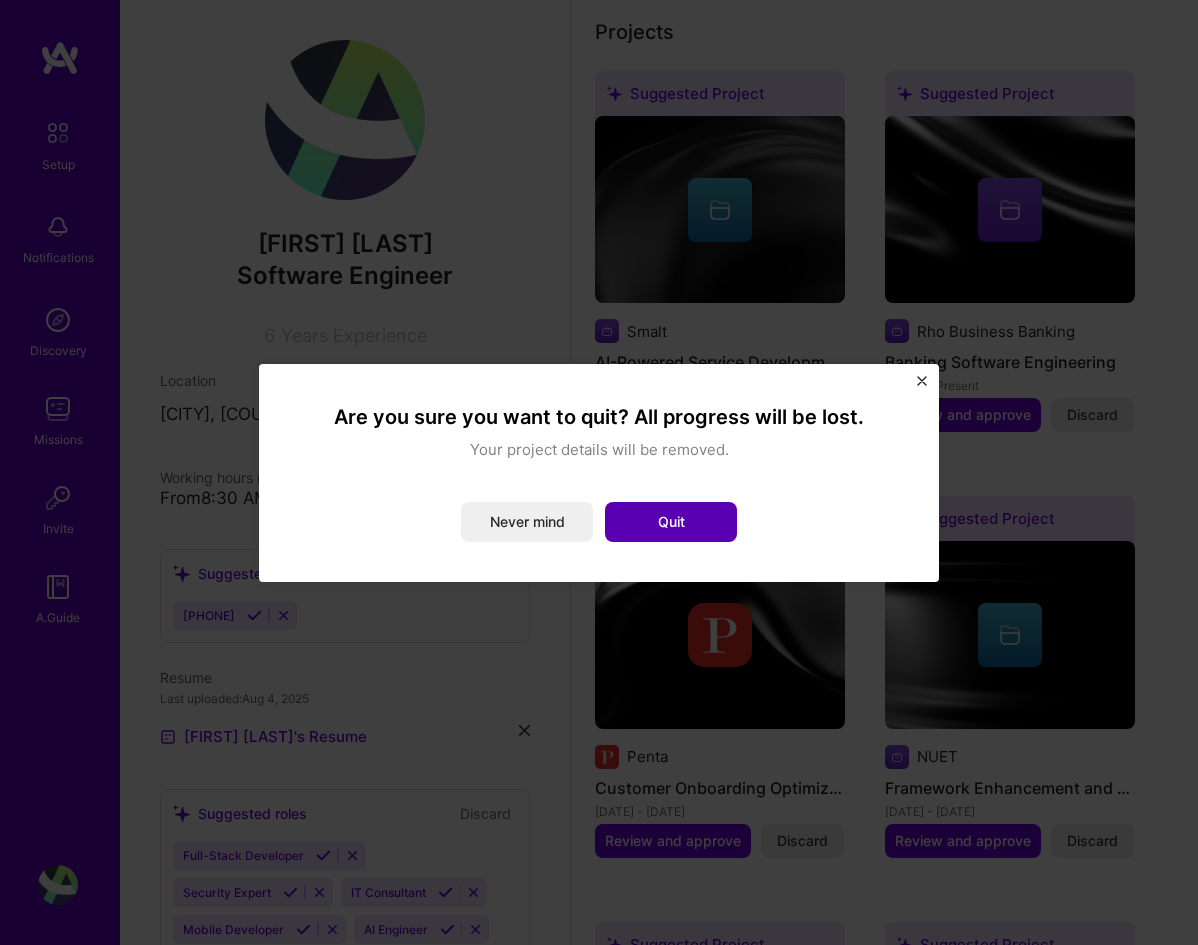 click on "Quit" at bounding box center [671, 522] 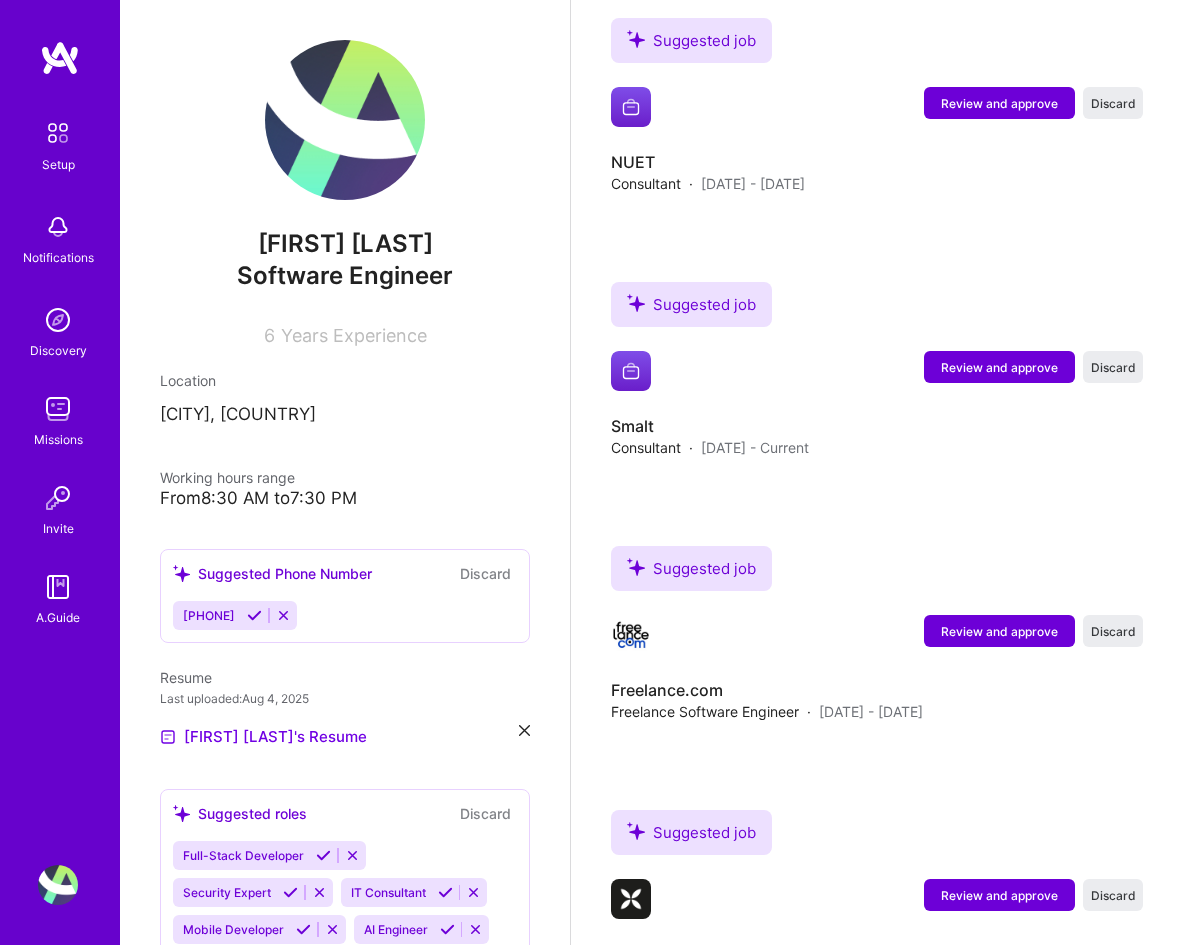 scroll, scrollTop: 2466, scrollLeft: 0, axis: vertical 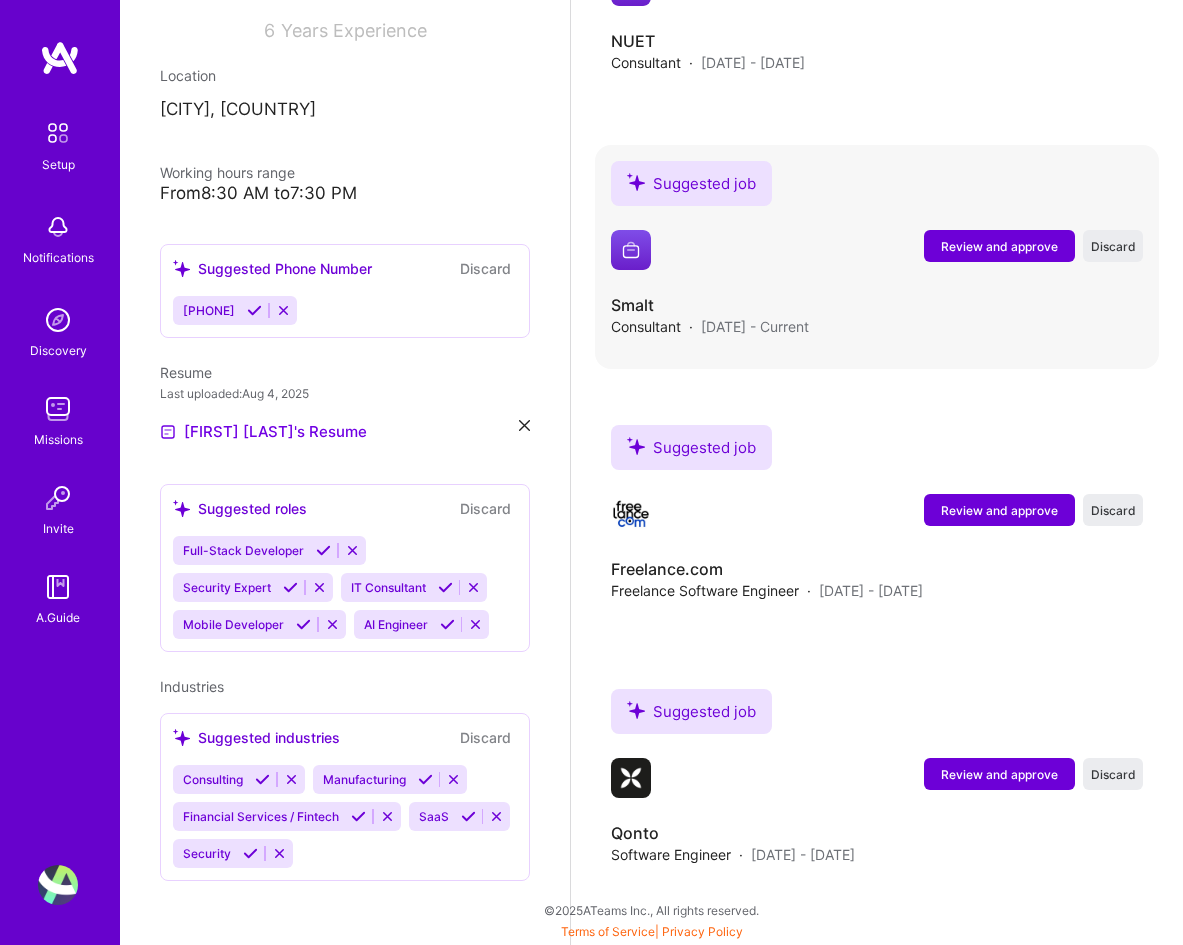 click on "Review and approve" at bounding box center [999, 246] 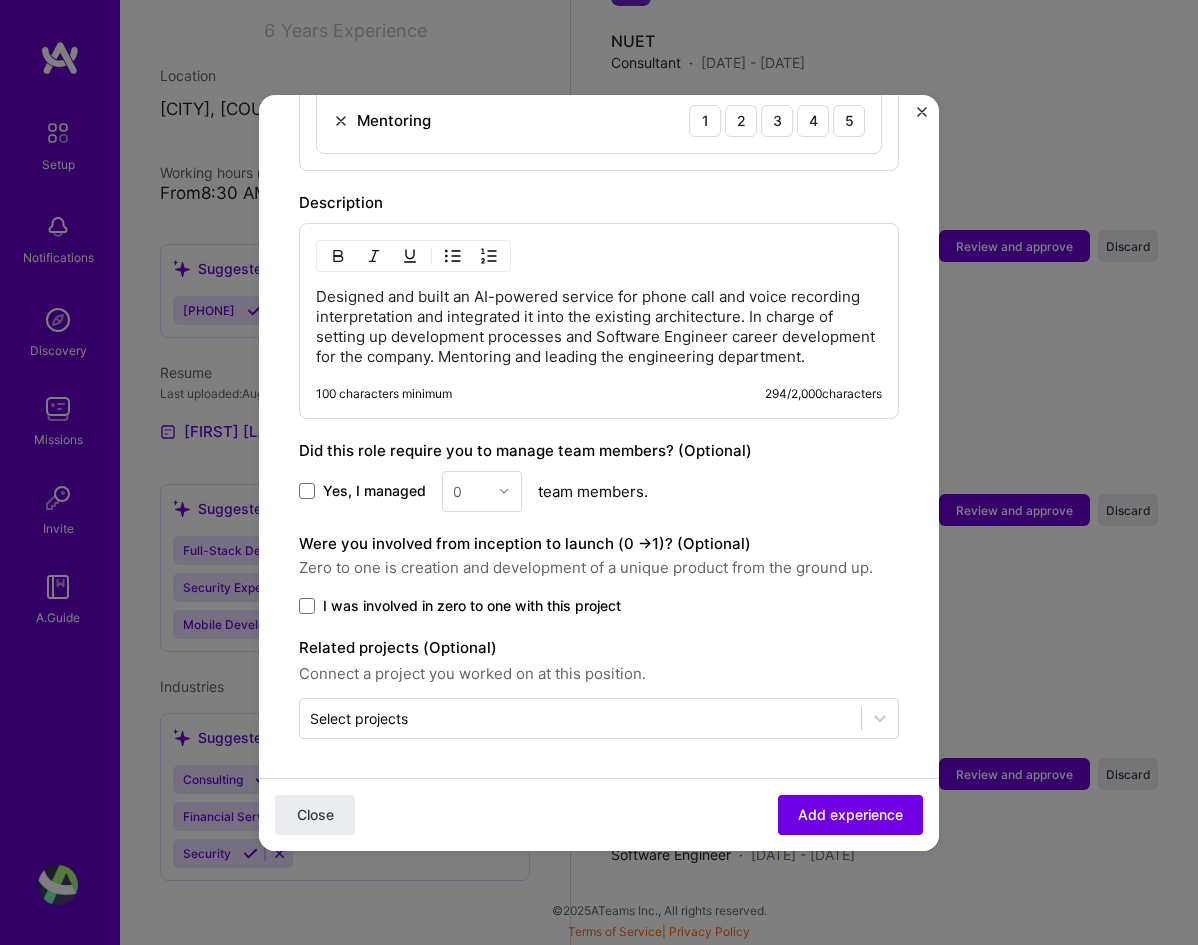 scroll, scrollTop: 915, scrollLeft: 0, axis: vertical 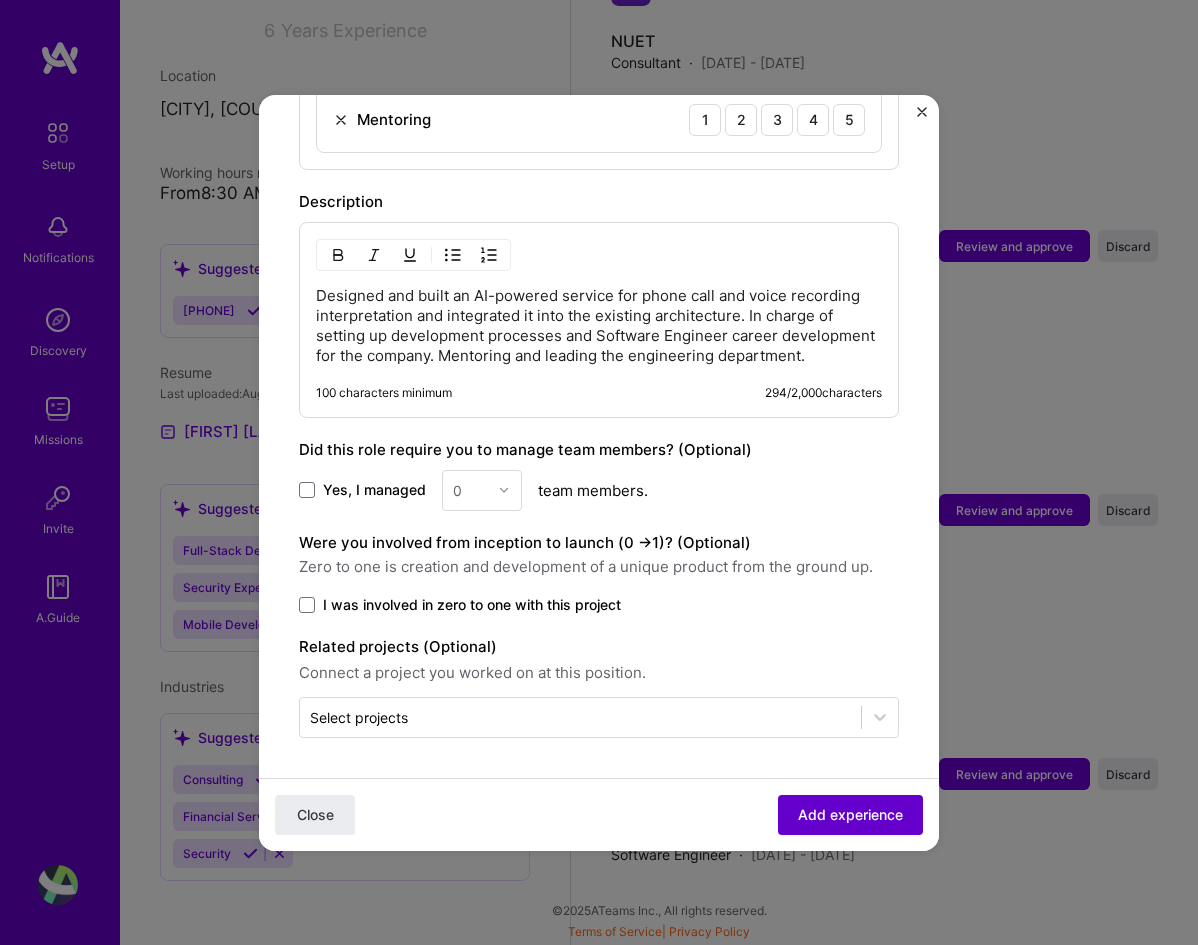 click on "Add experience" at bounding box center (850, 814) 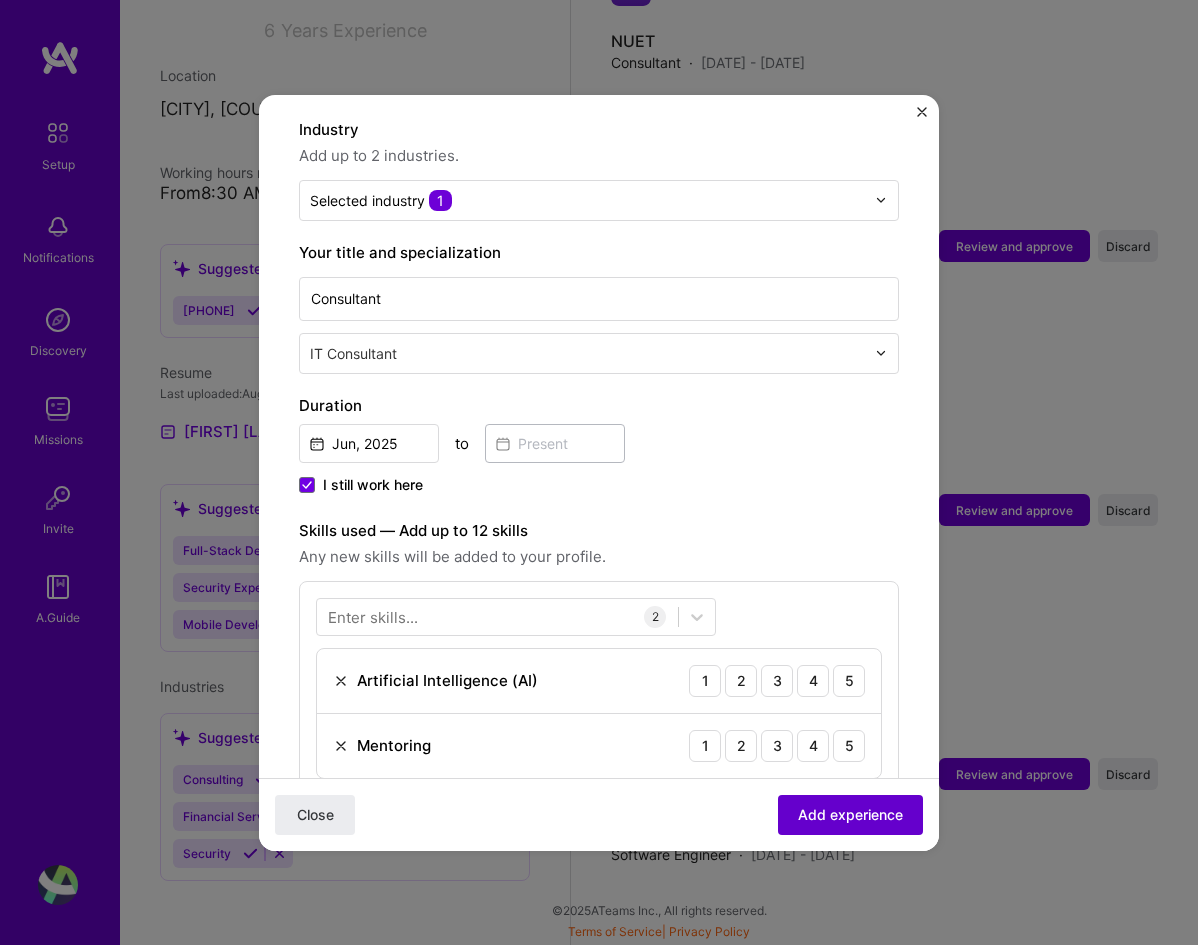 scroll, scrollTop: 200, scrollLeft: 0, axis: vertical 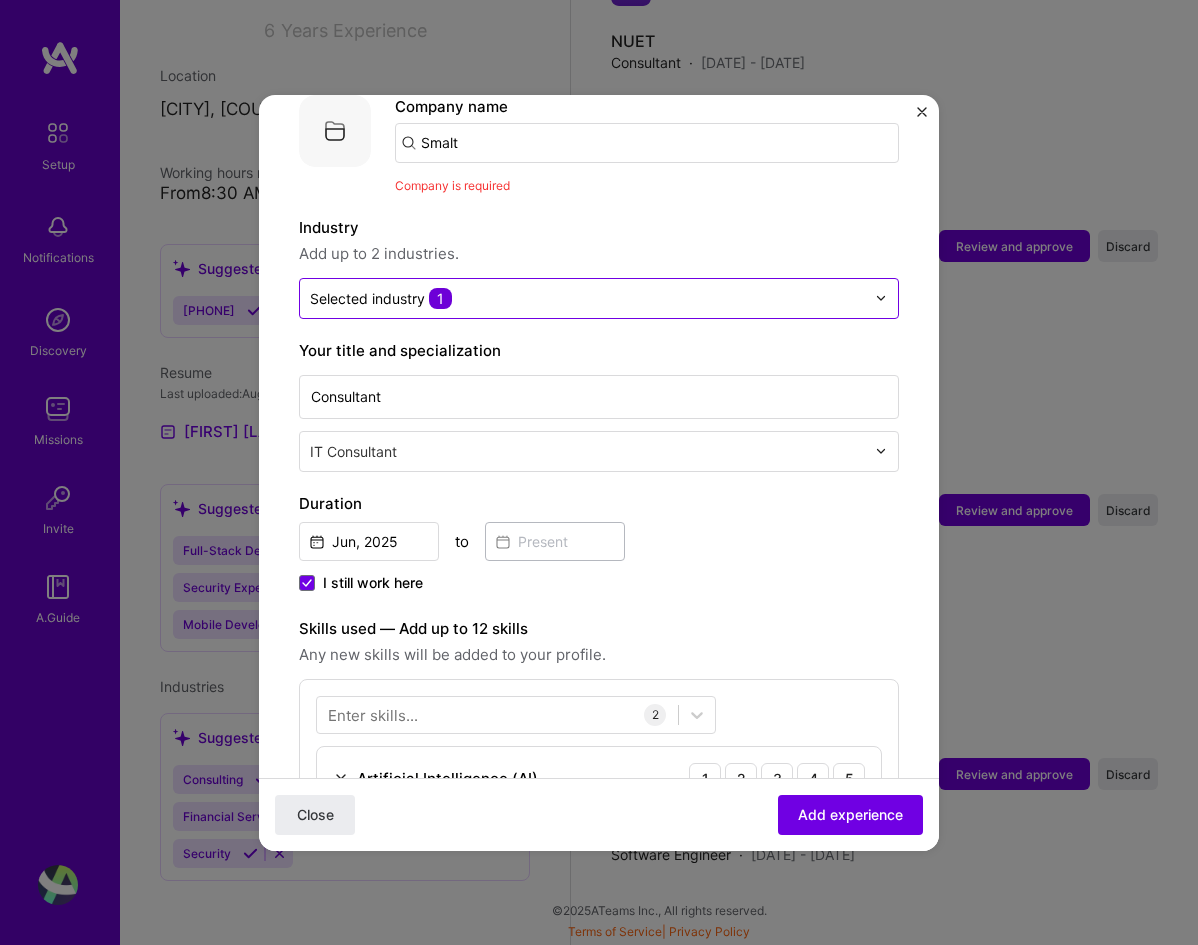 click at bounding box center [886, 298] 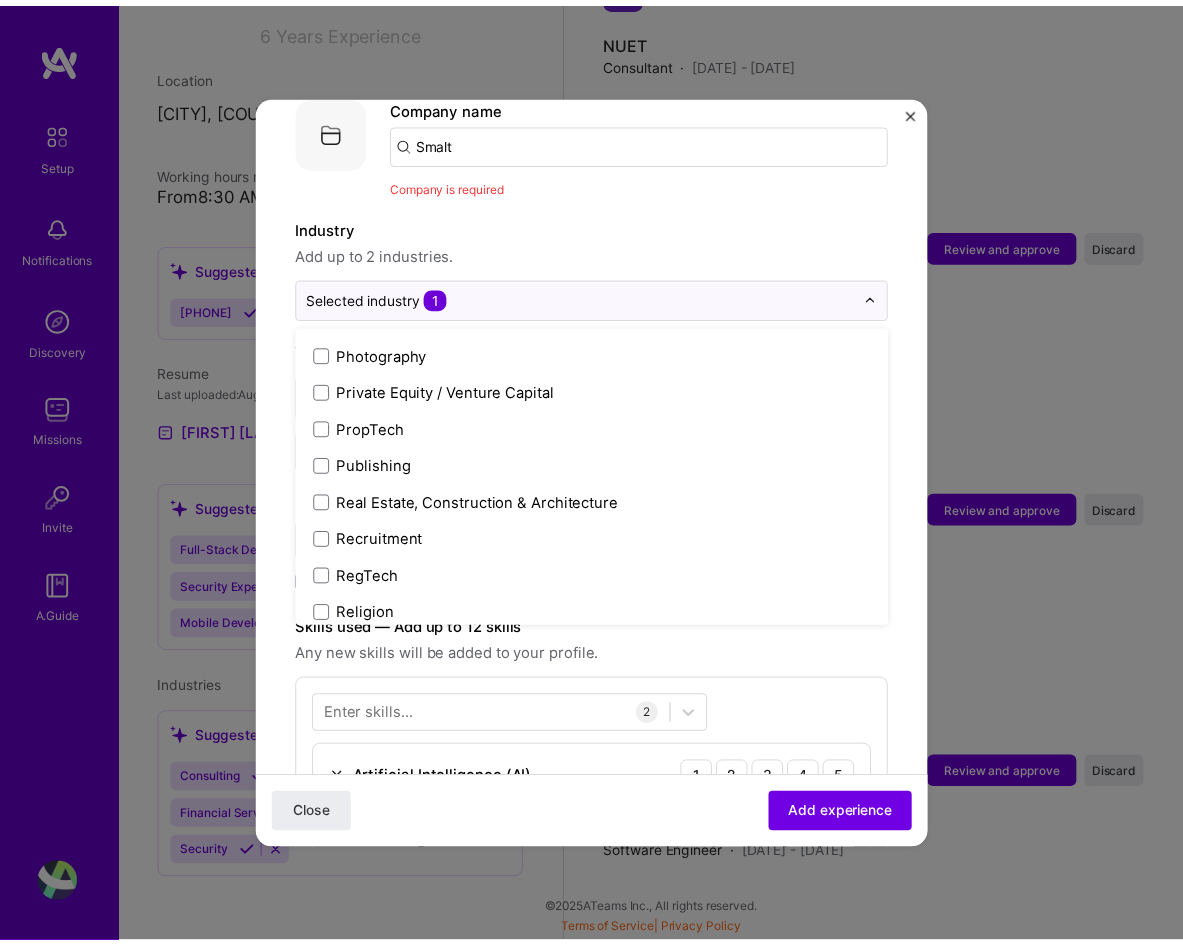 scroll, scrollTop: 3600, scrollLeft: 0, axis: vertical 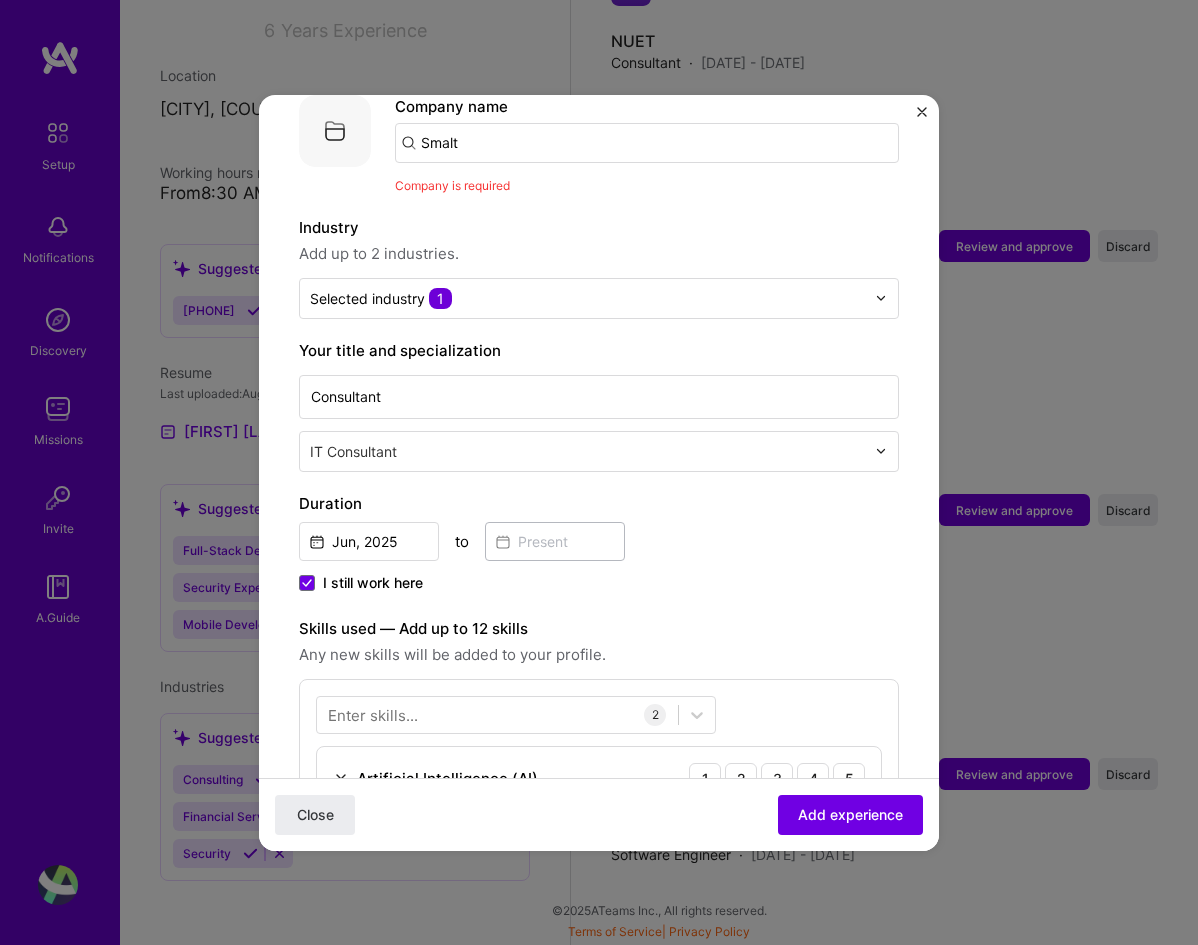click at bounding box center [922, 117] 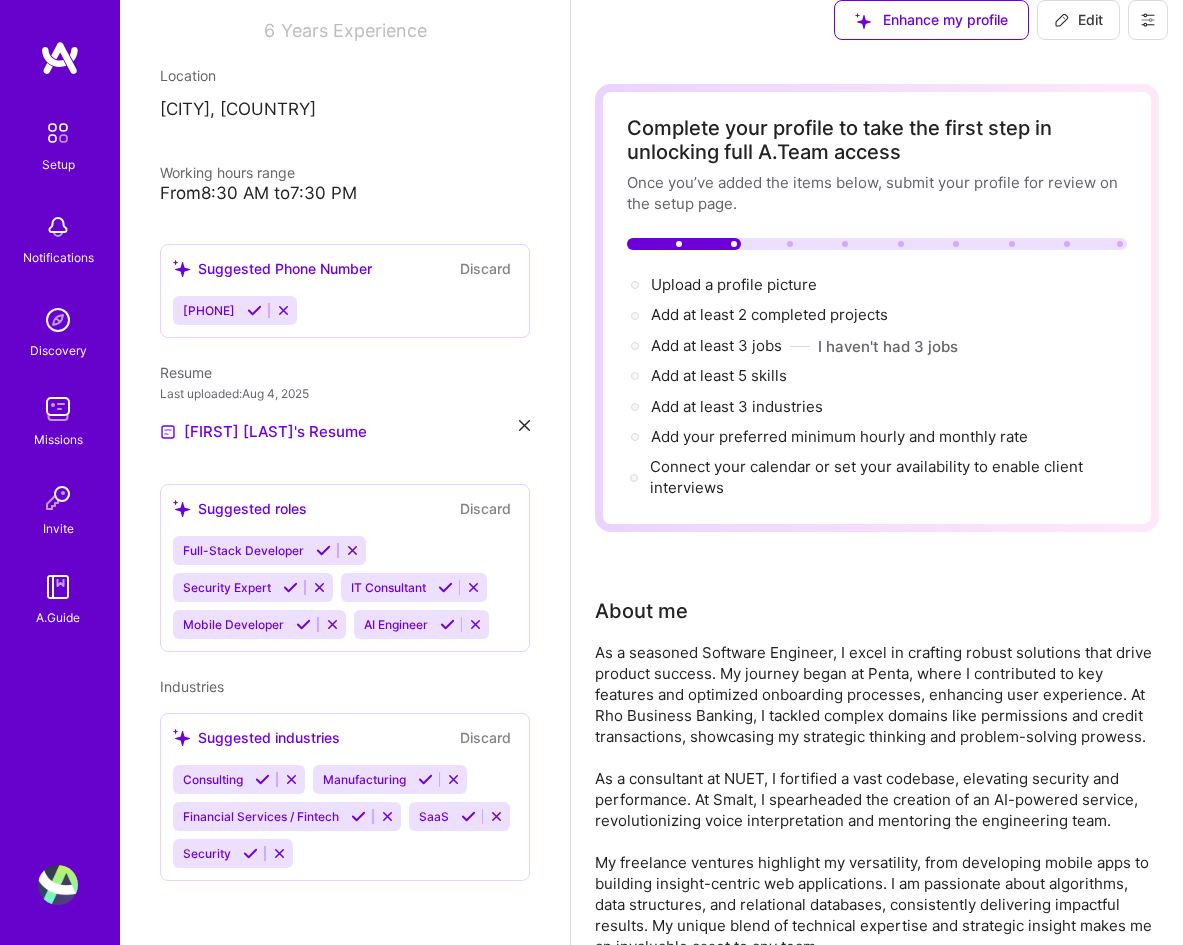 scroll, scrollTop: 0, scrollLeft: 0, axis: both 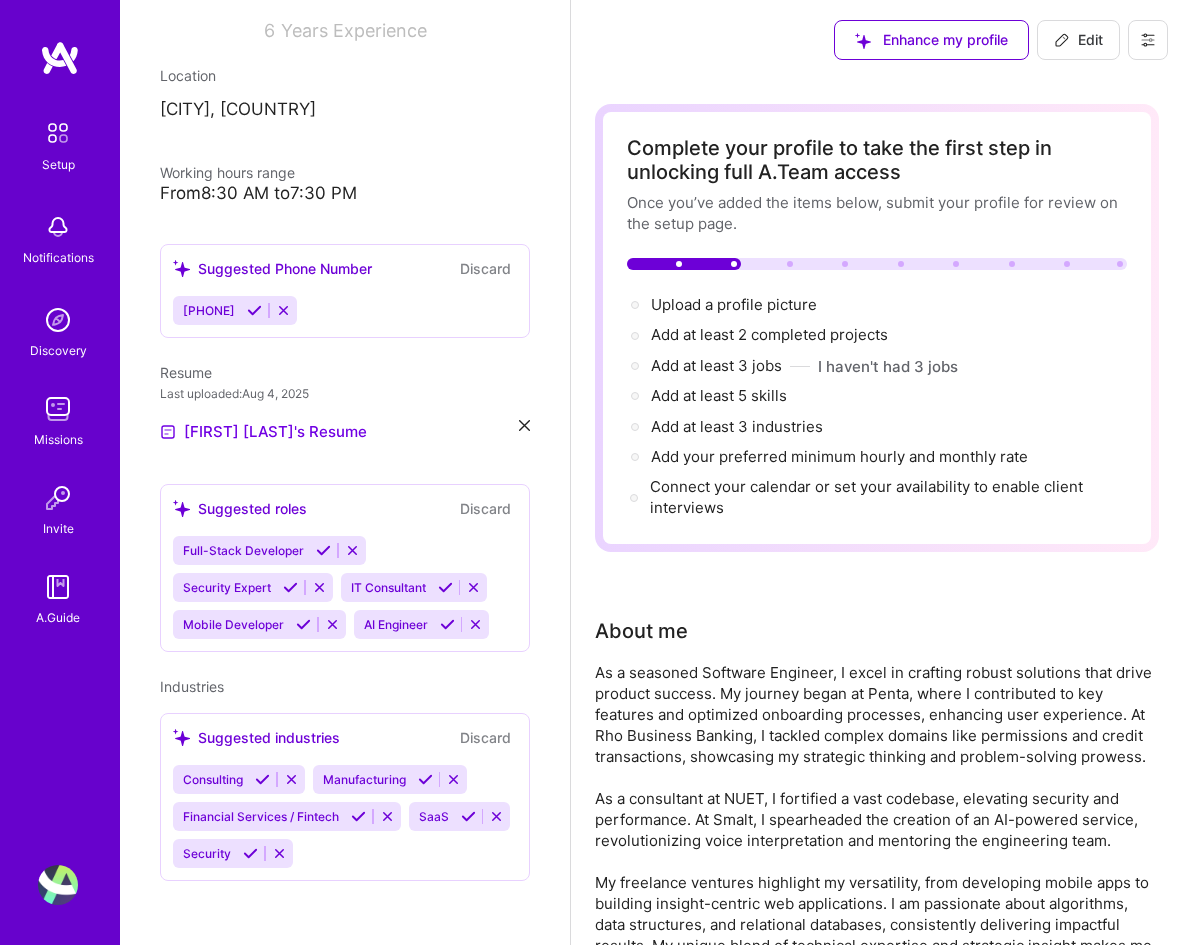 click on "Edit" at bounding box center [1078, 40] 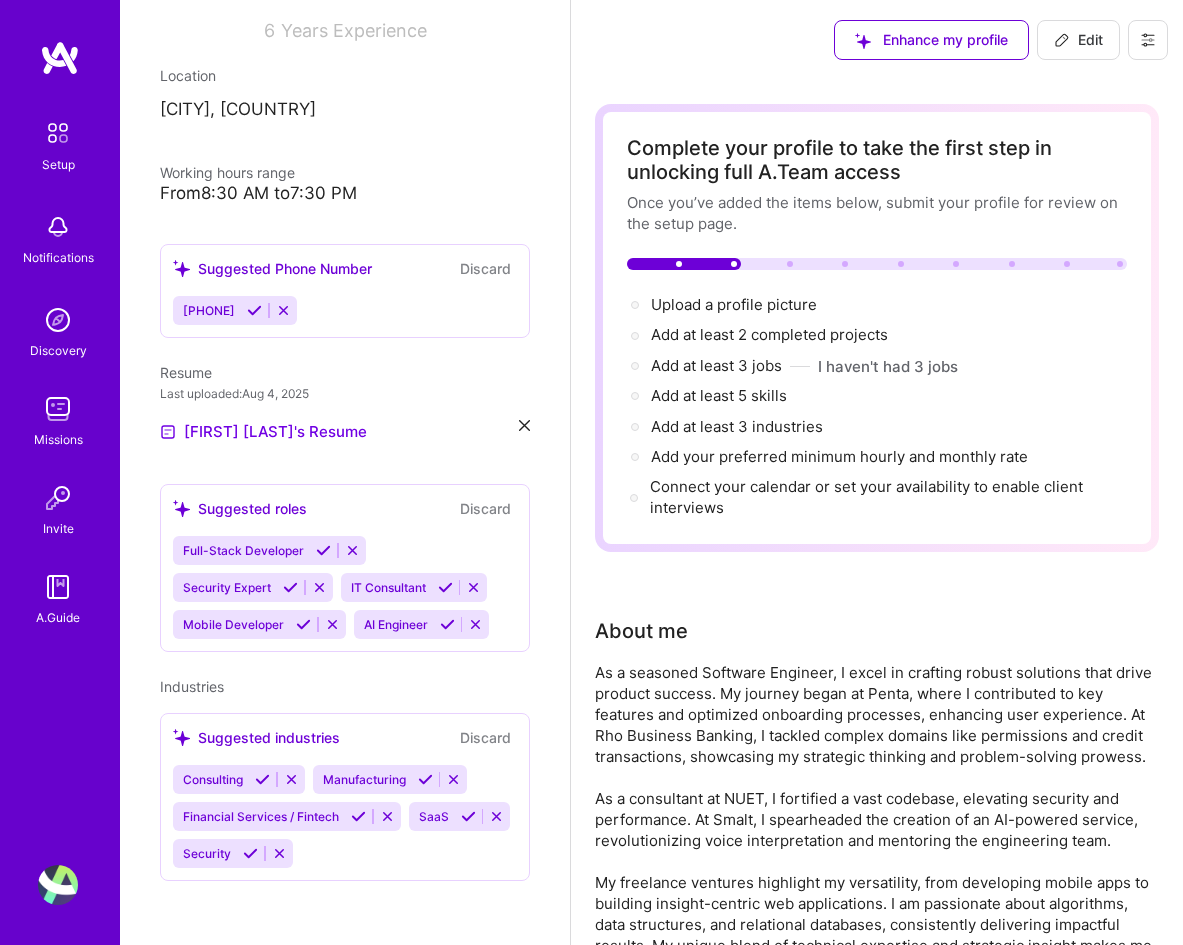 select on "US" 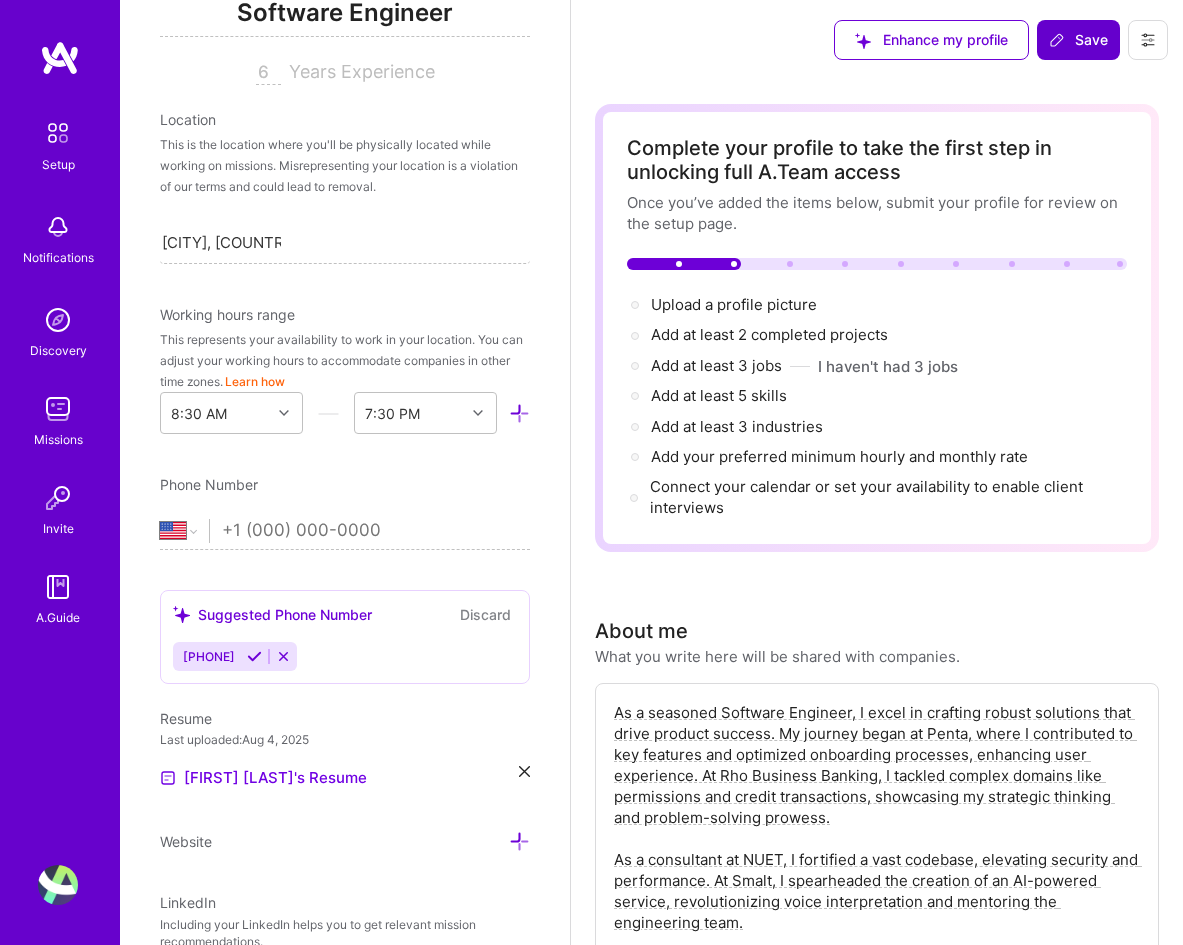 scroll, scrollTop: 354, scrollLeft: 0, axis: vertical 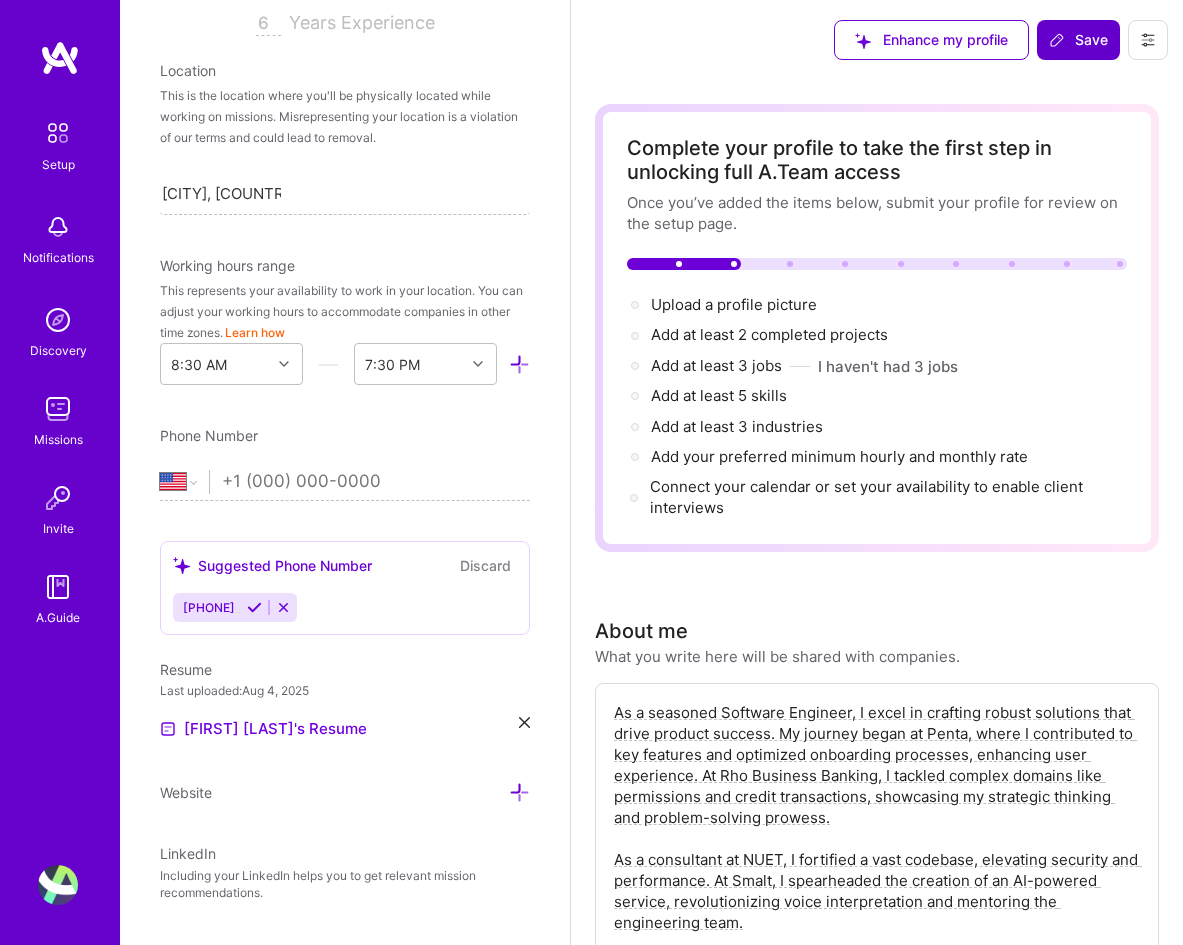 click on "Save" at bounding box center [1078, 40] 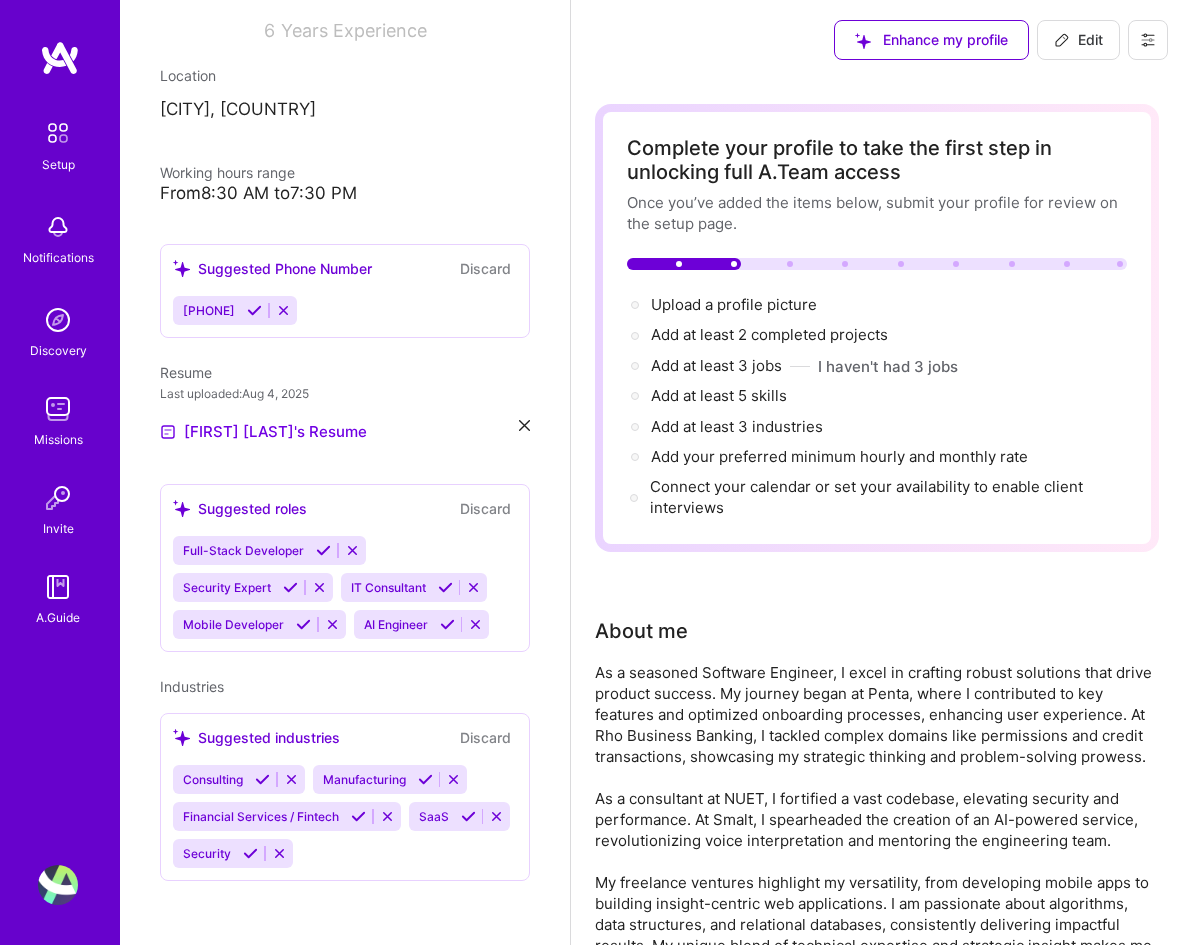 scroll, scrollTop: 305, scrollLeft: 0, axis: vertical 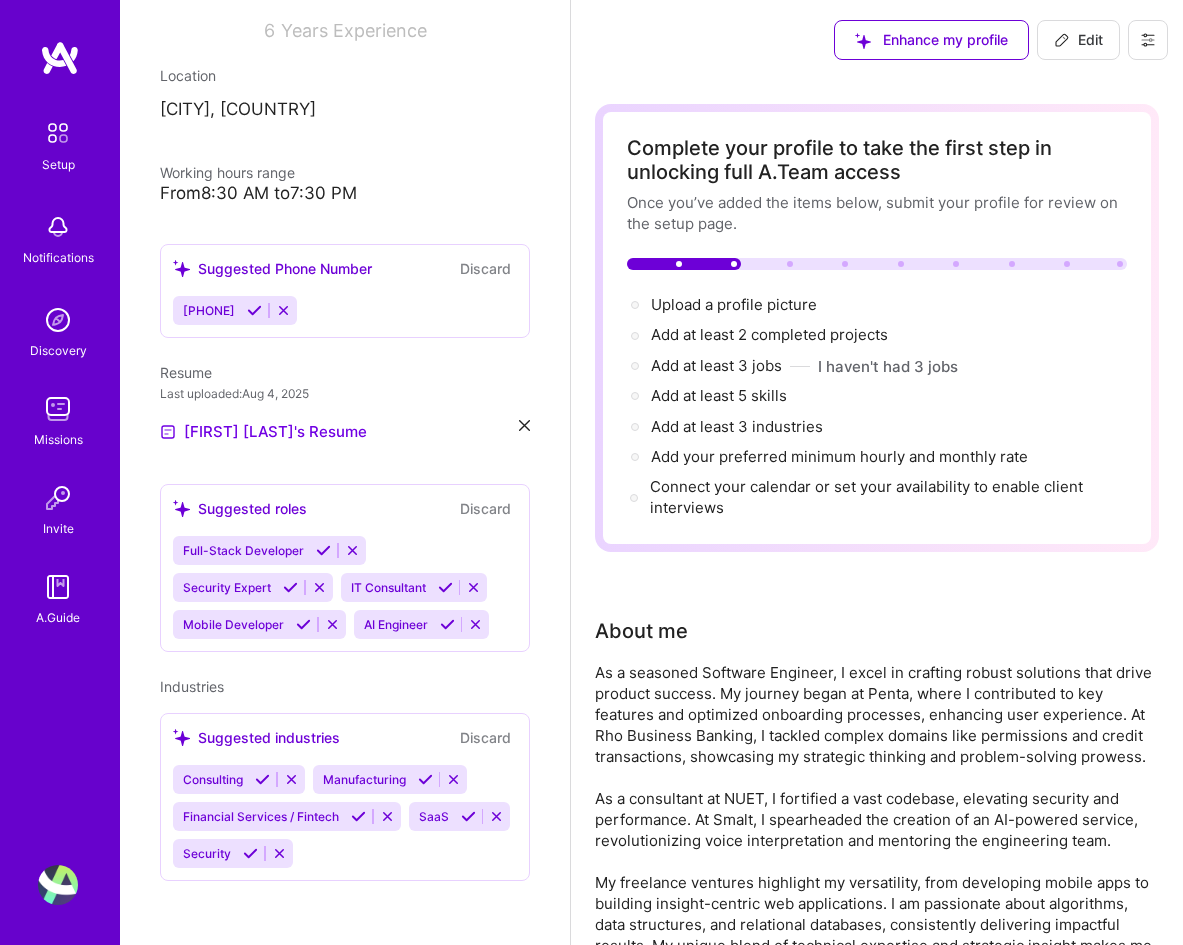 click at bounding box center (60, 58) 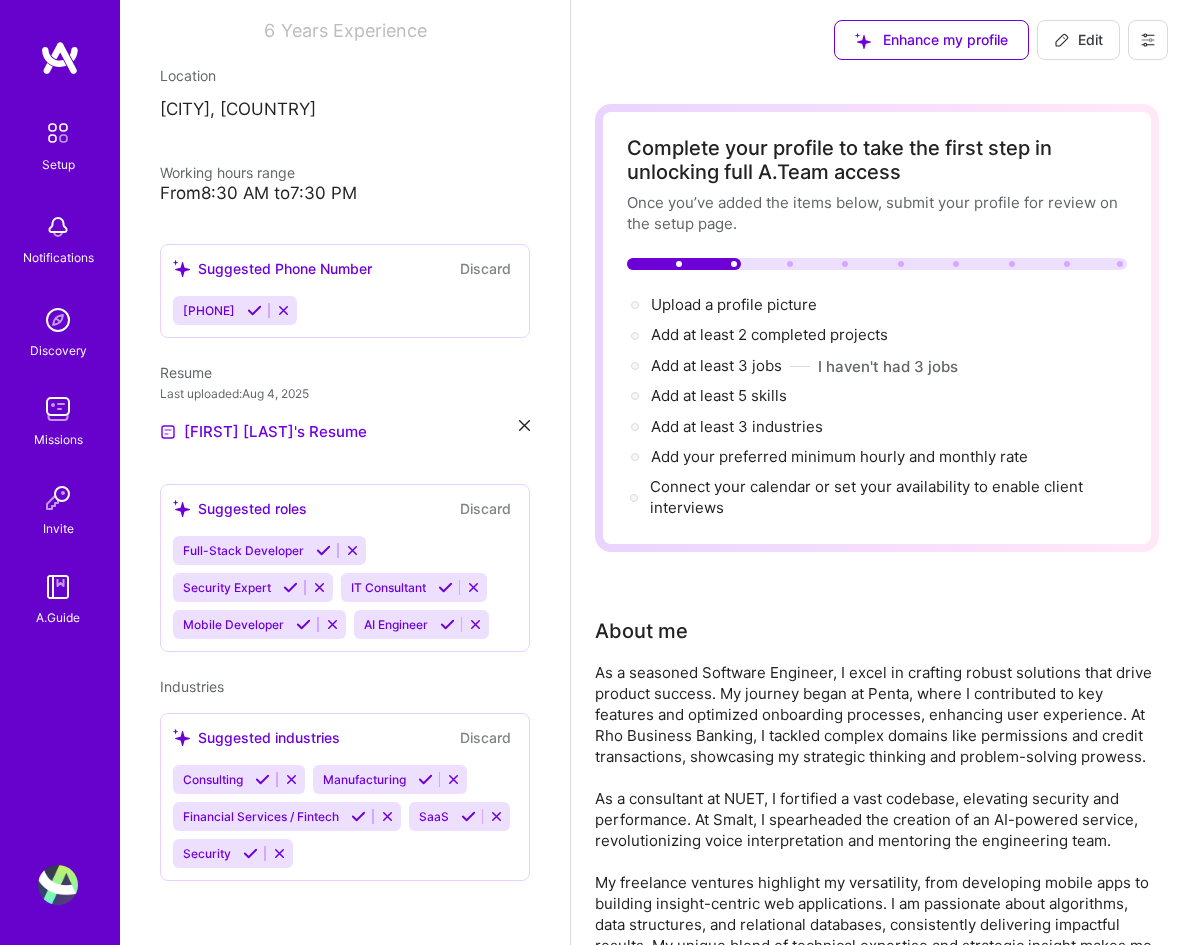 click at bounding box center (60, 58) 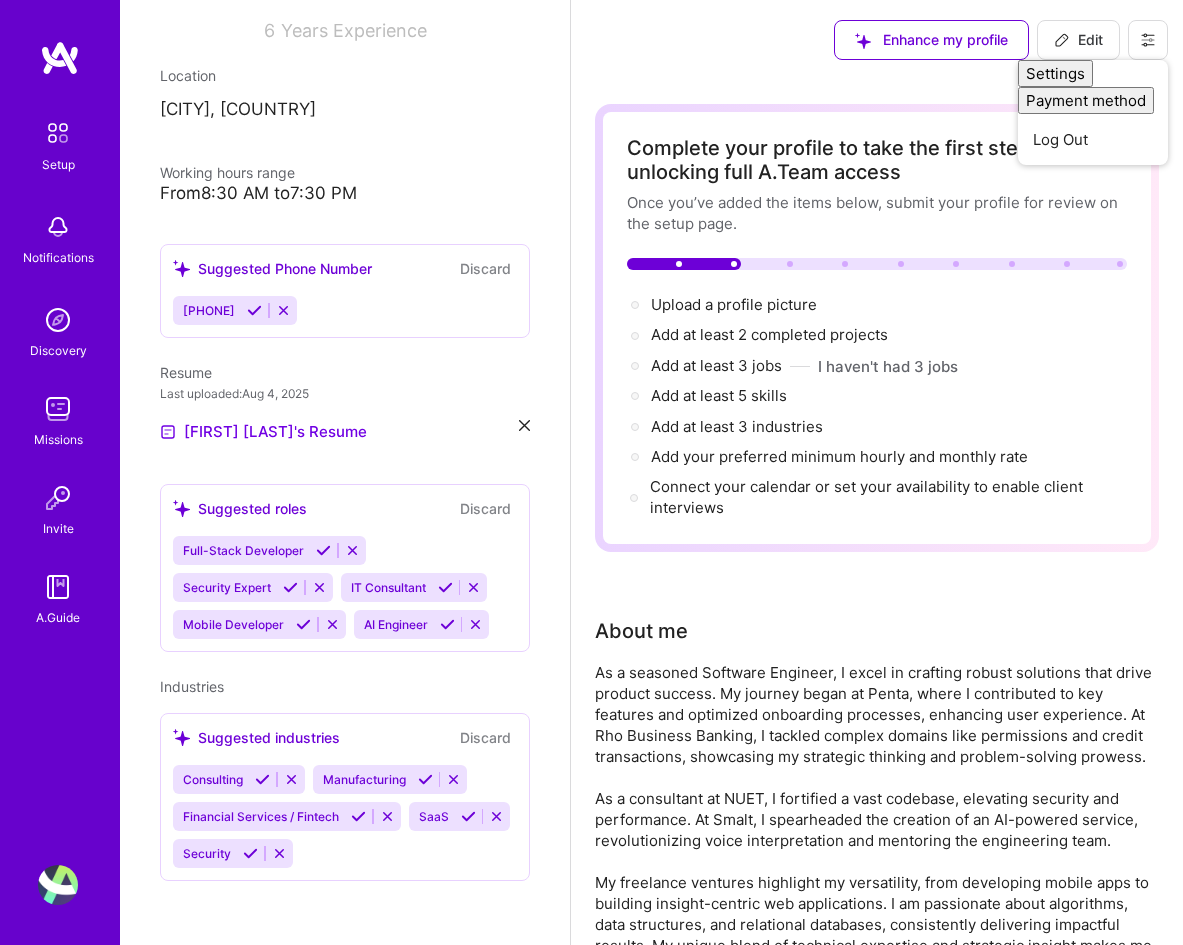 click at bounding box center [1148, 40] 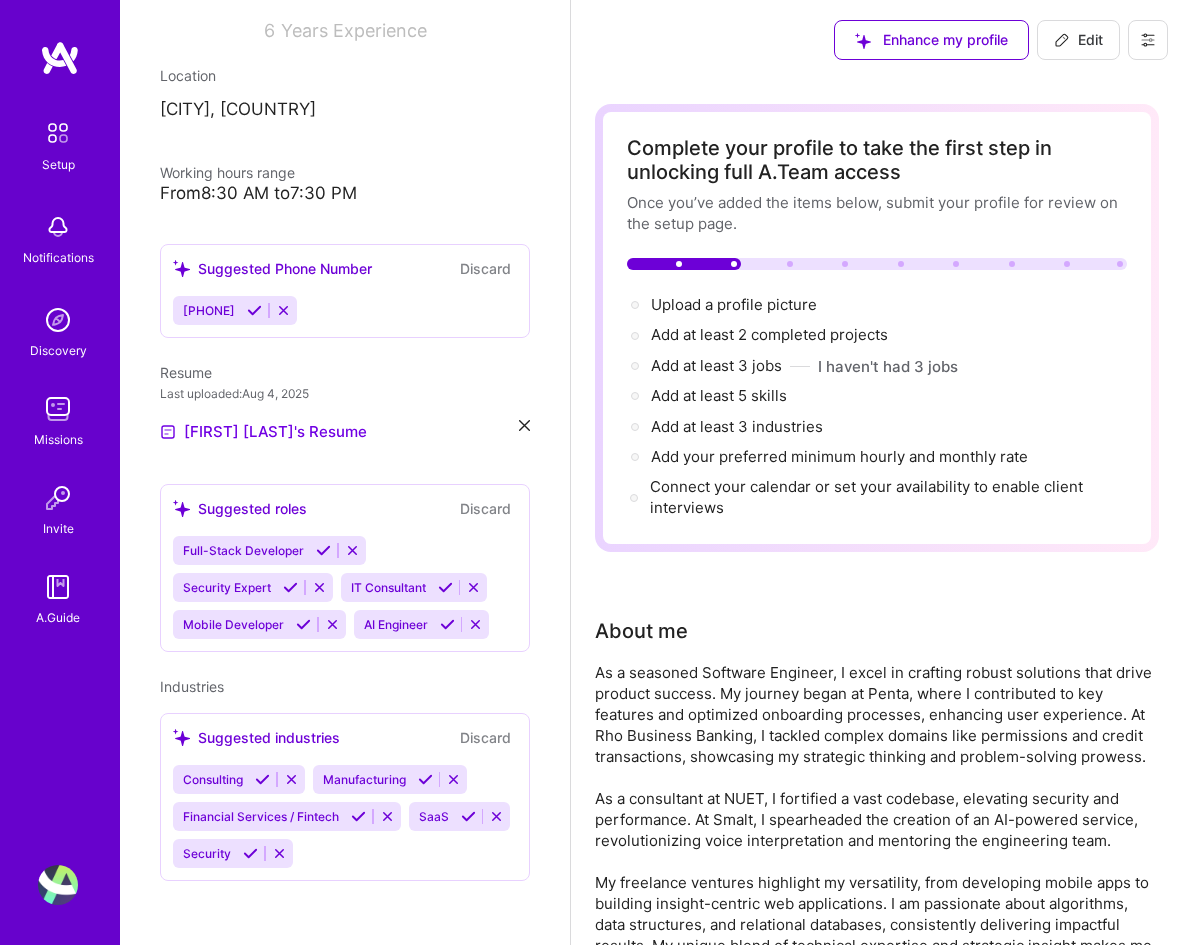 click at bounding box center (60, 58) 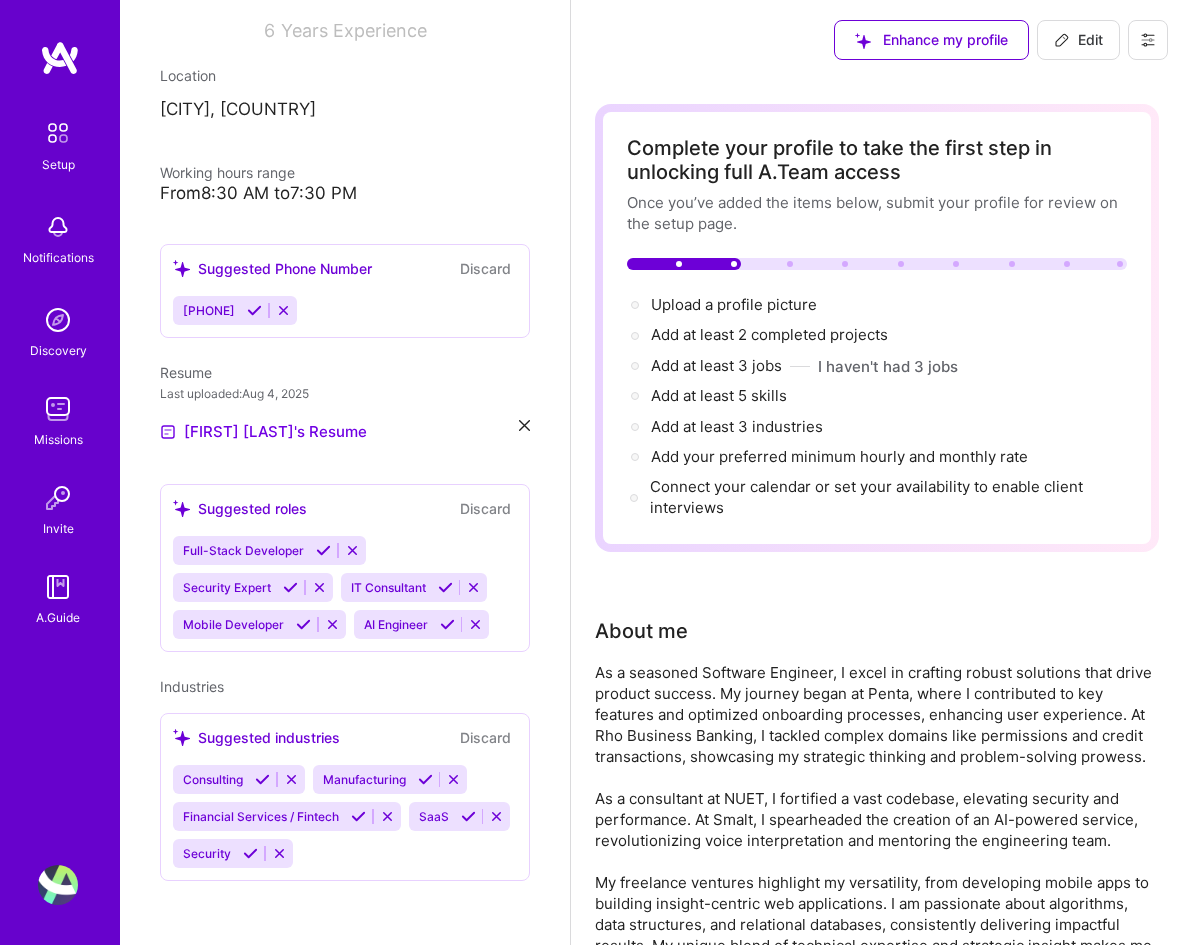 click at bounding box center (58, 885) 